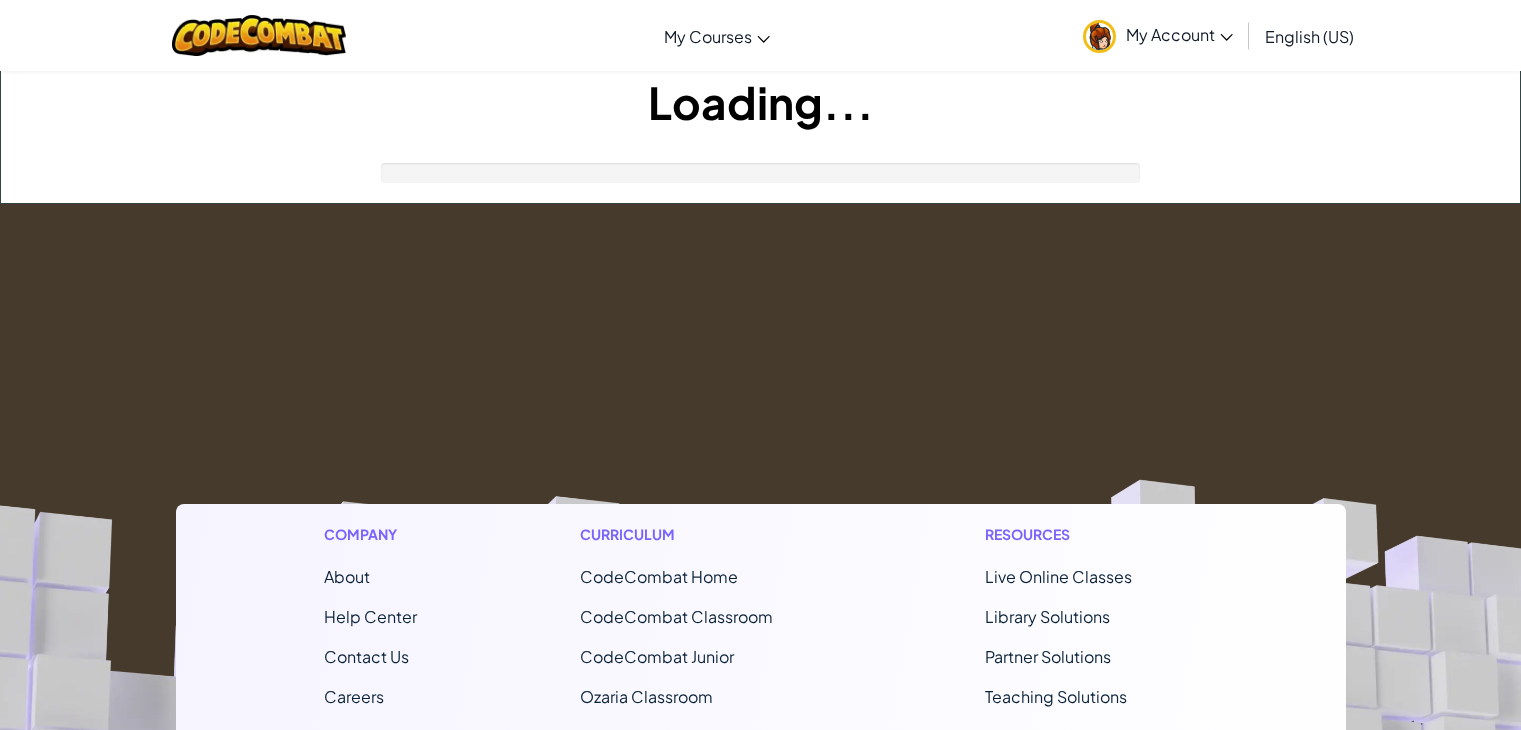 scroll, scrollTop: 0, scrollLeft: 0, axis: both 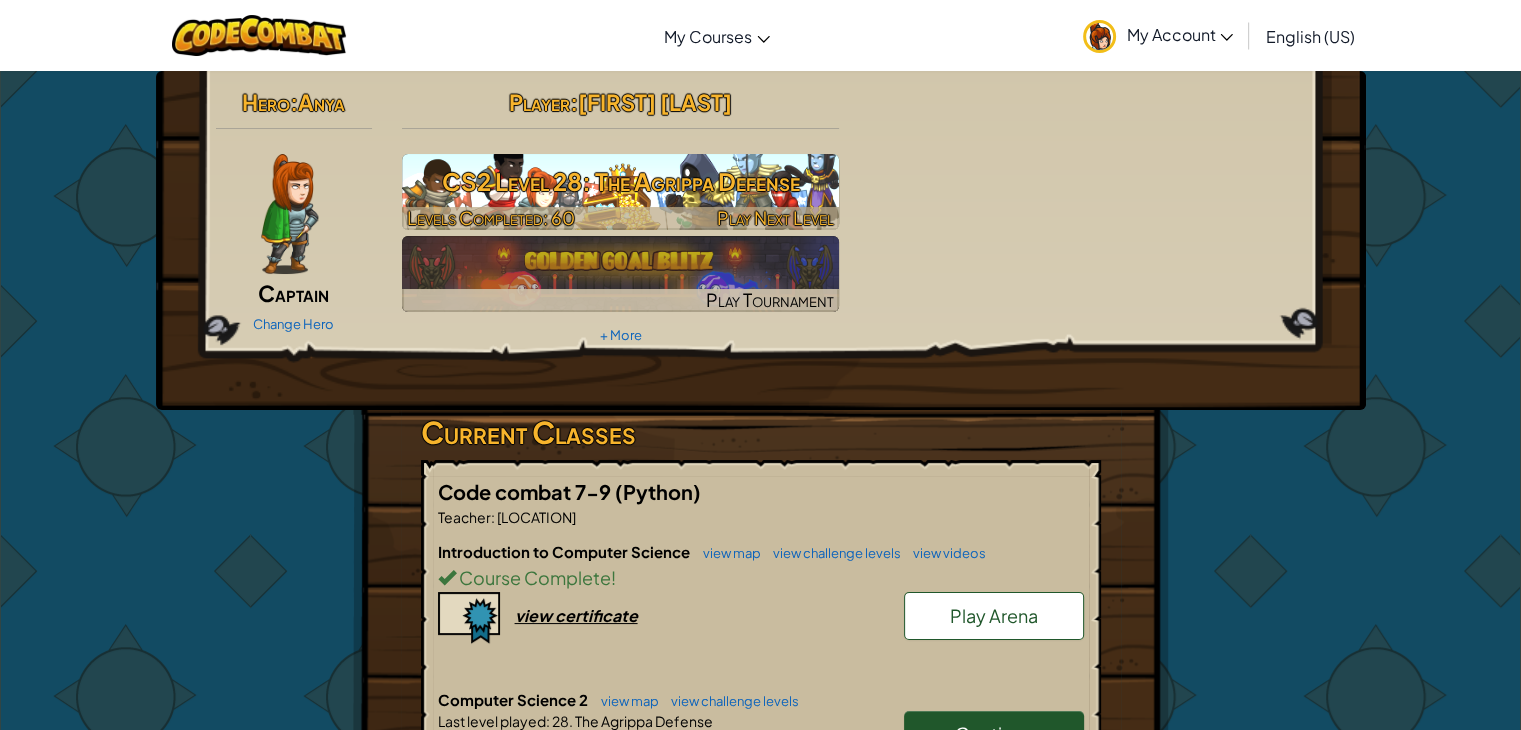 click on "CS2 Level 28: The Agrippa Defense" at bounding box center [620, 181] 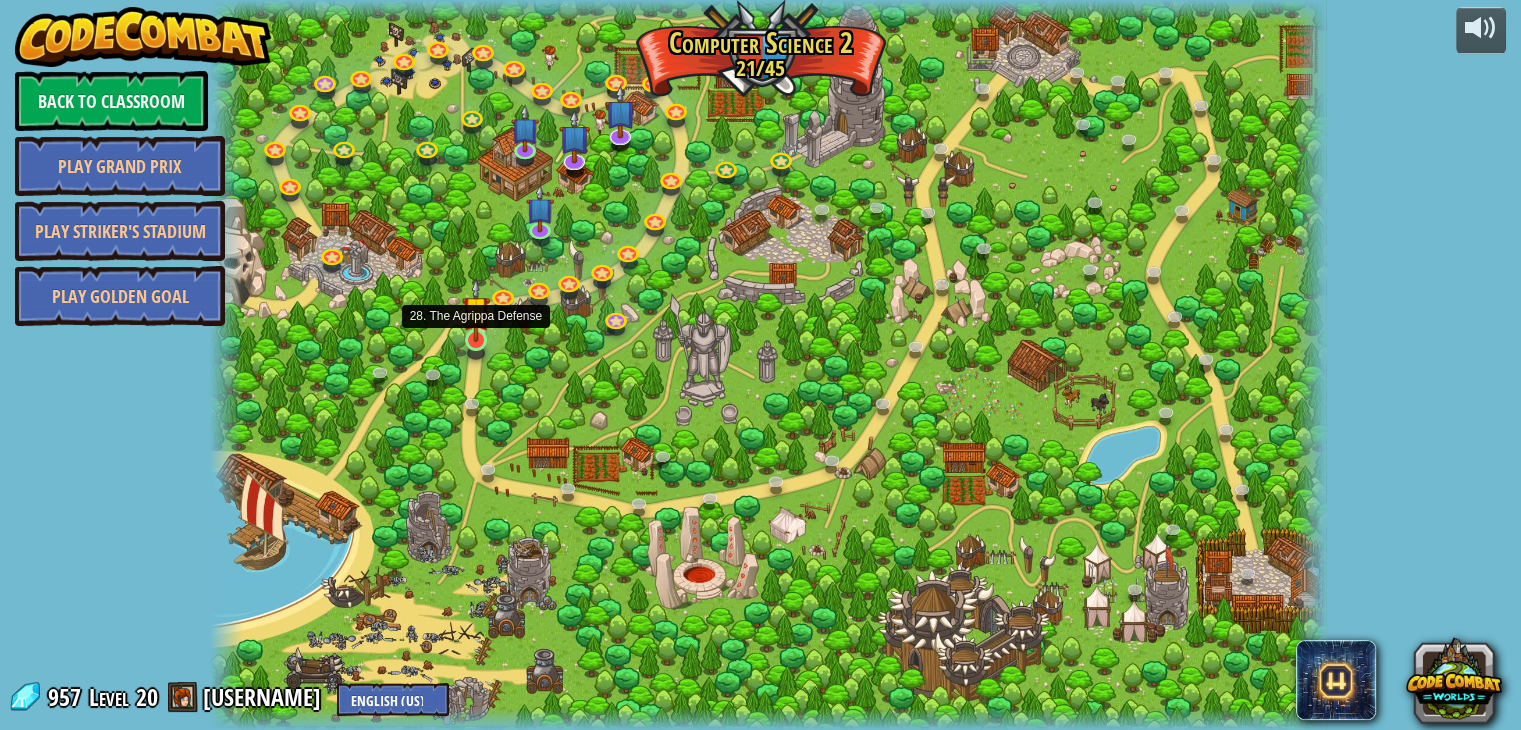 click at bounding box center (476, 310) 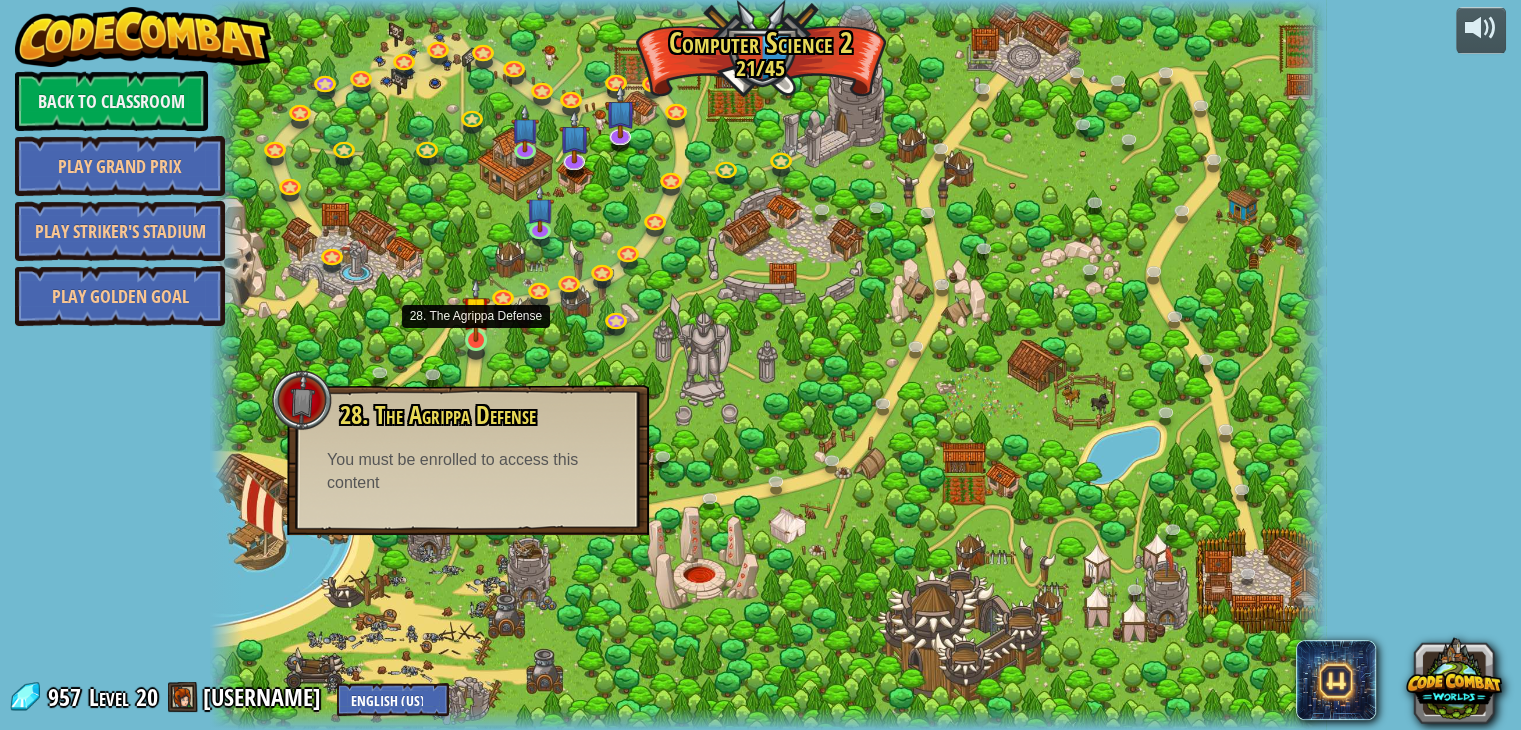 click at bounding box center (476, 310) 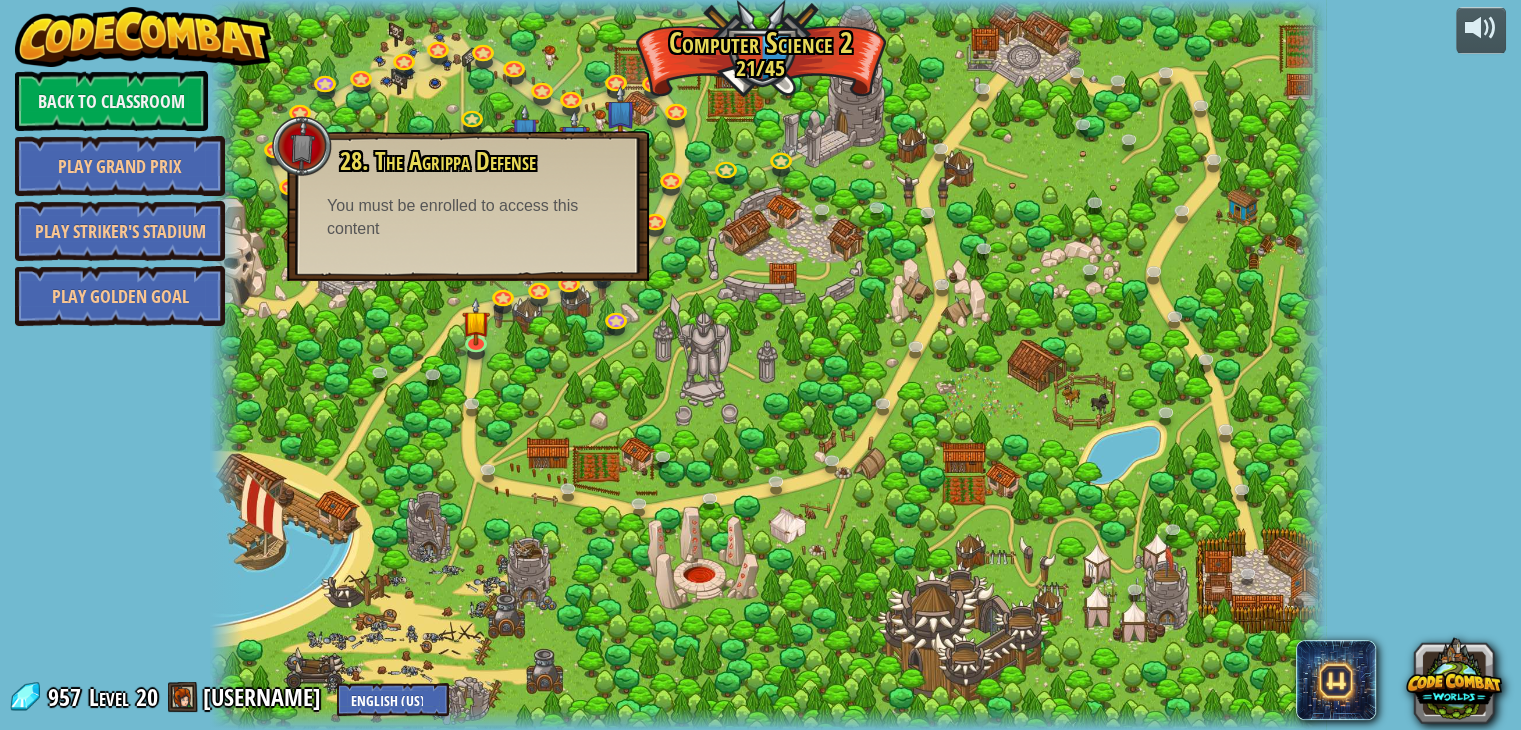 click at bounding box center [768, 365] 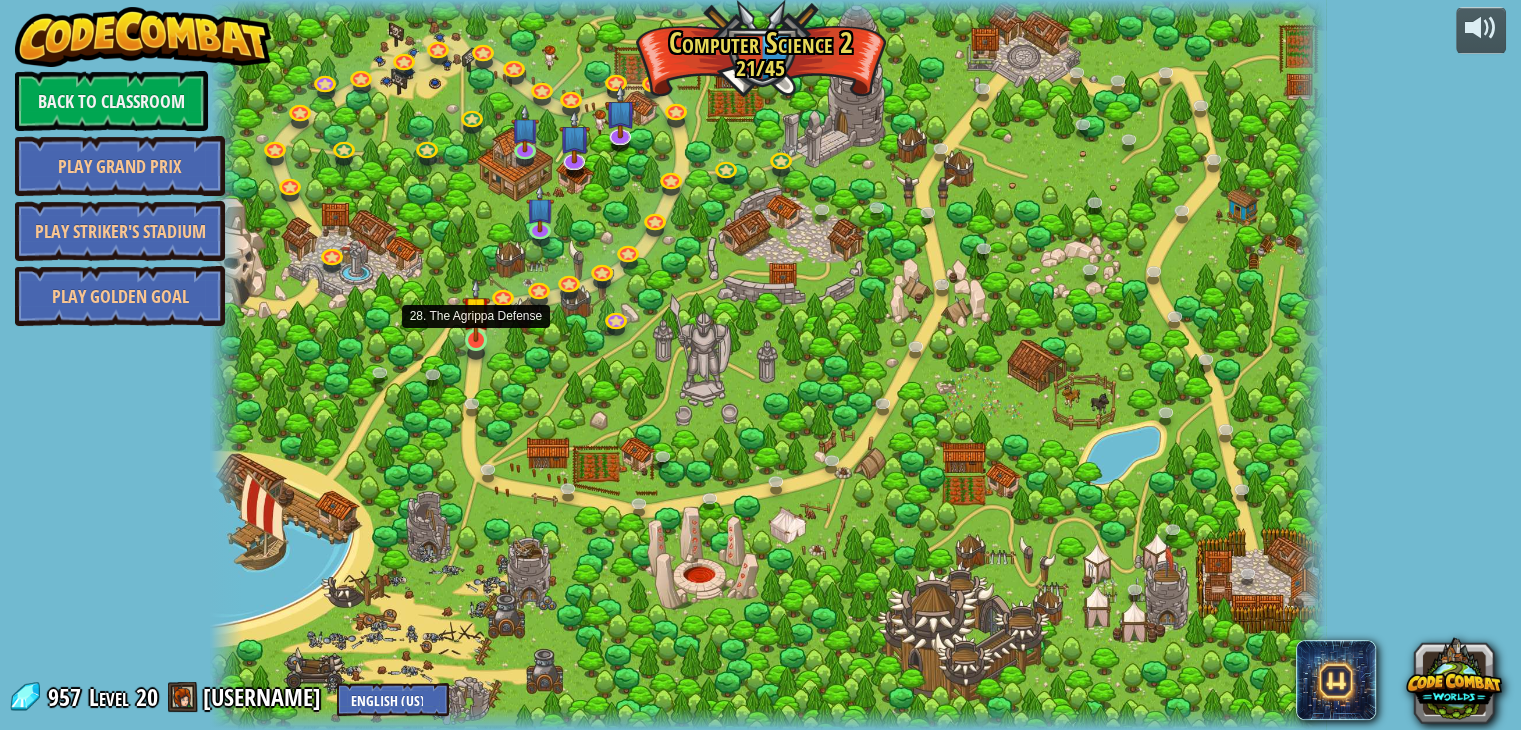 click at bounding box center (476, 310) 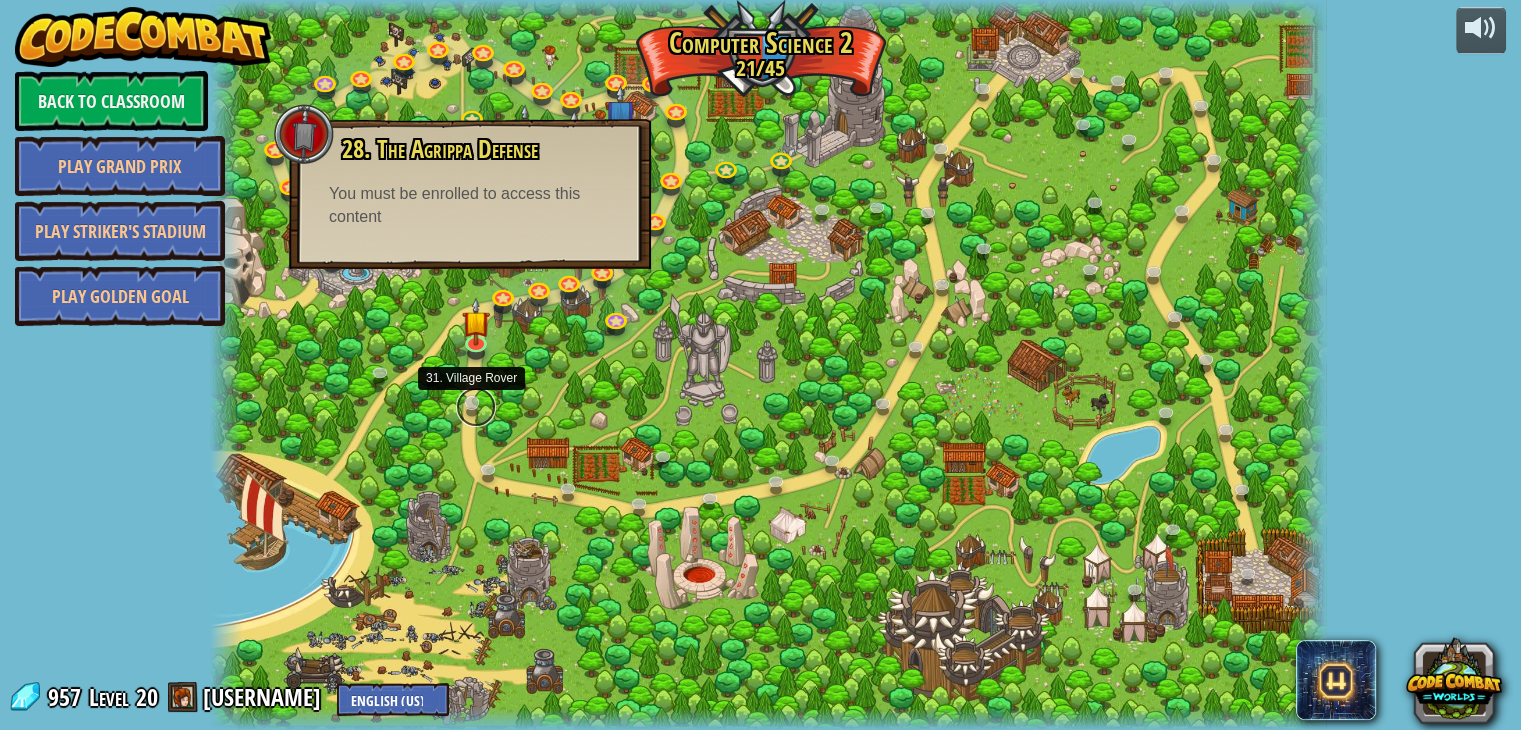 click at bounding box center [476, 407] 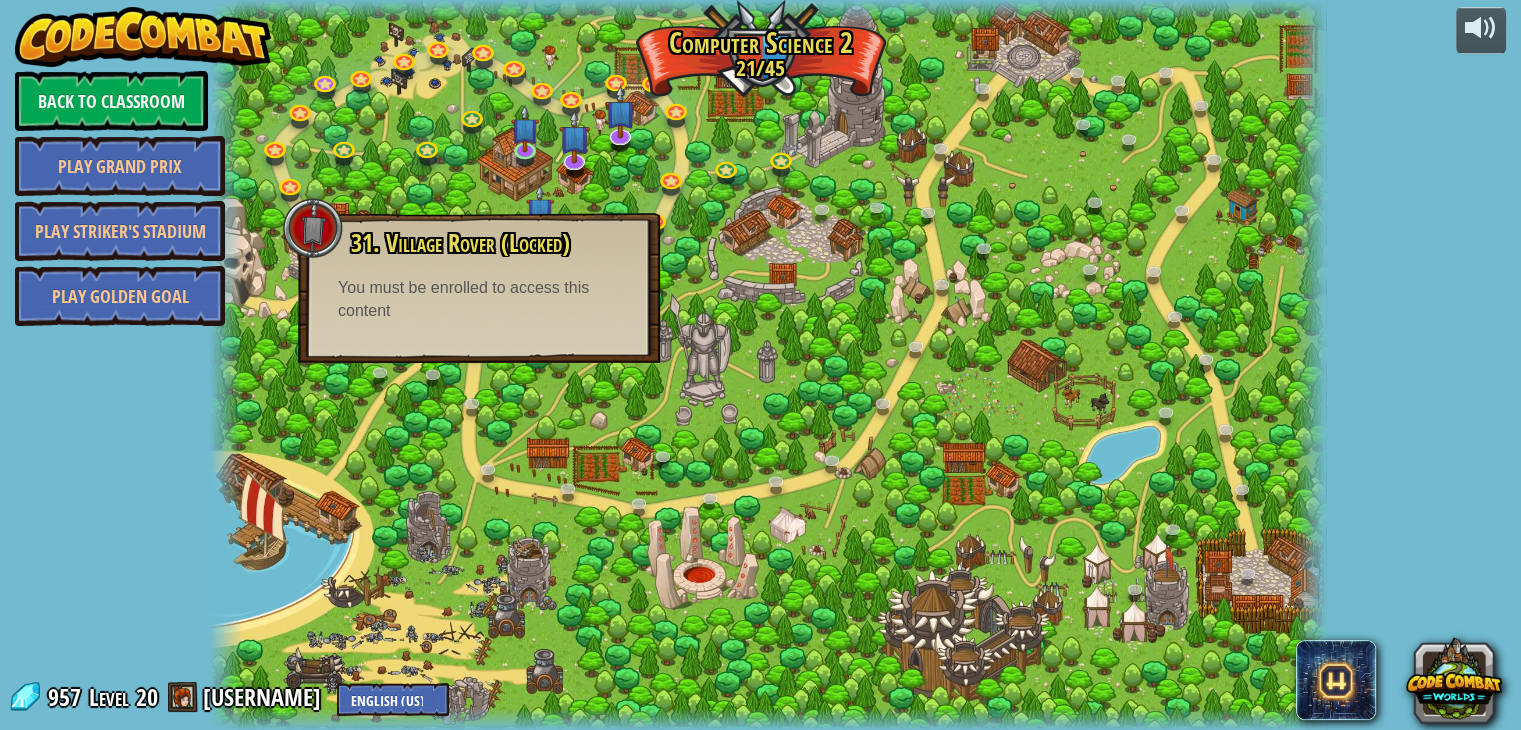 click at bounding box center (768, 365) 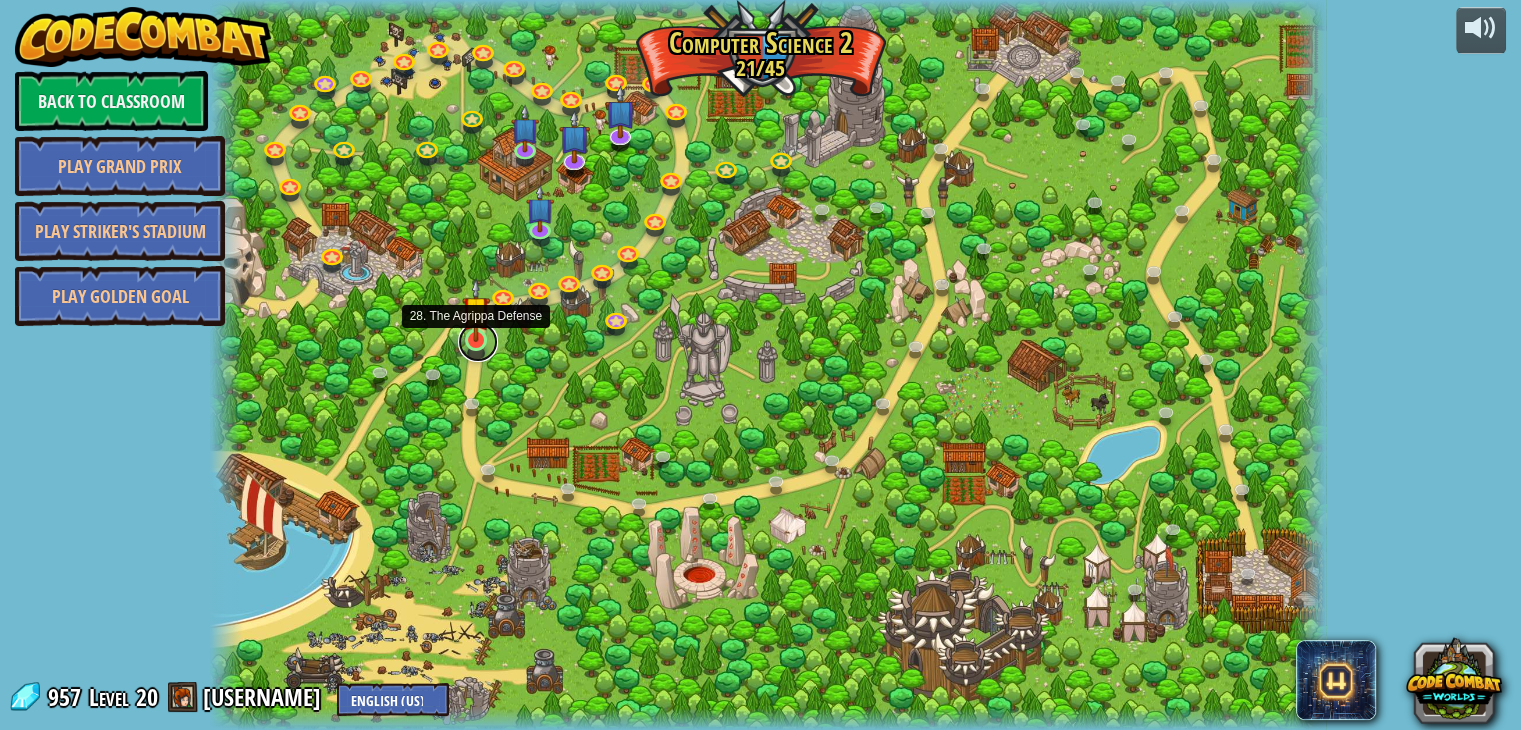 click at bounding box center [478, 342] 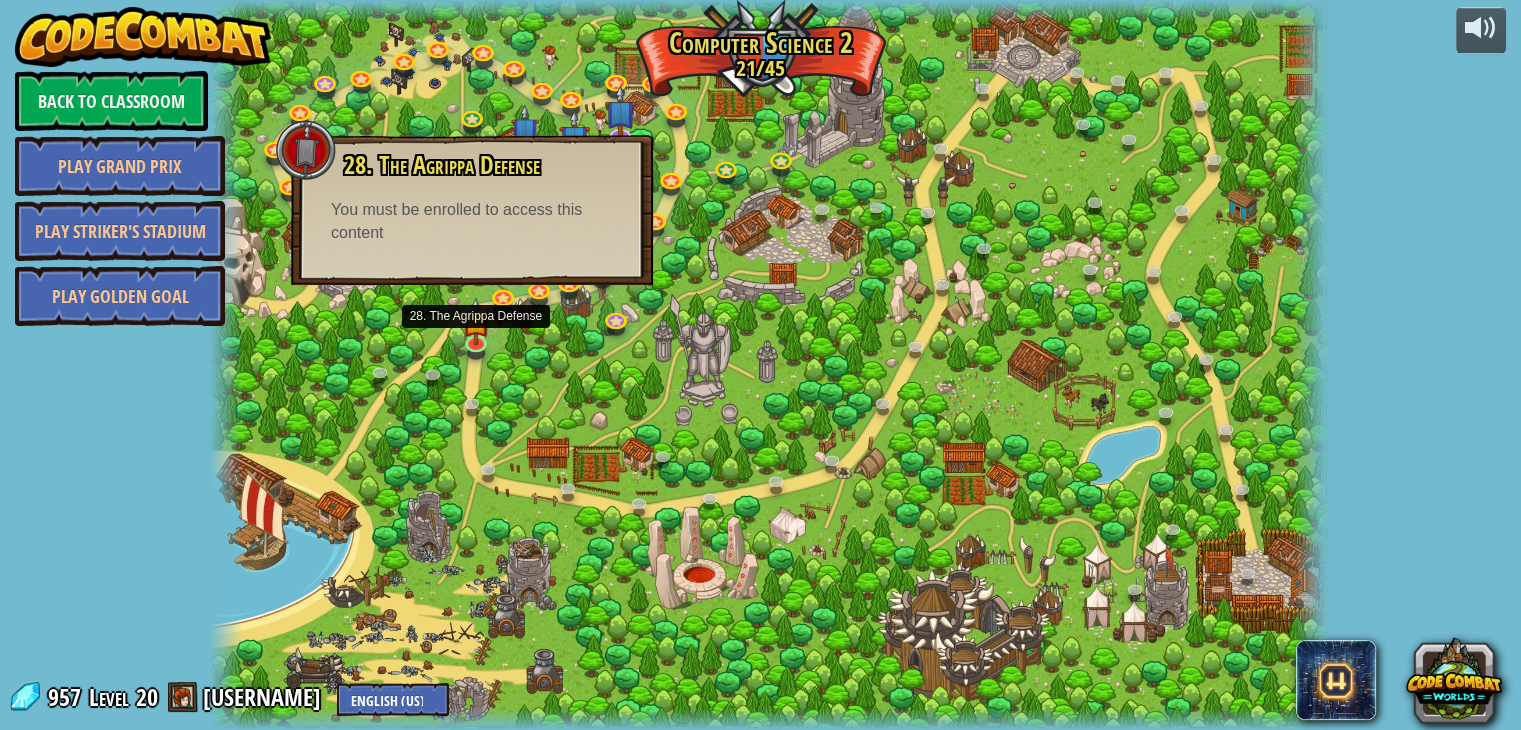 click at bounding box center (768, 365) 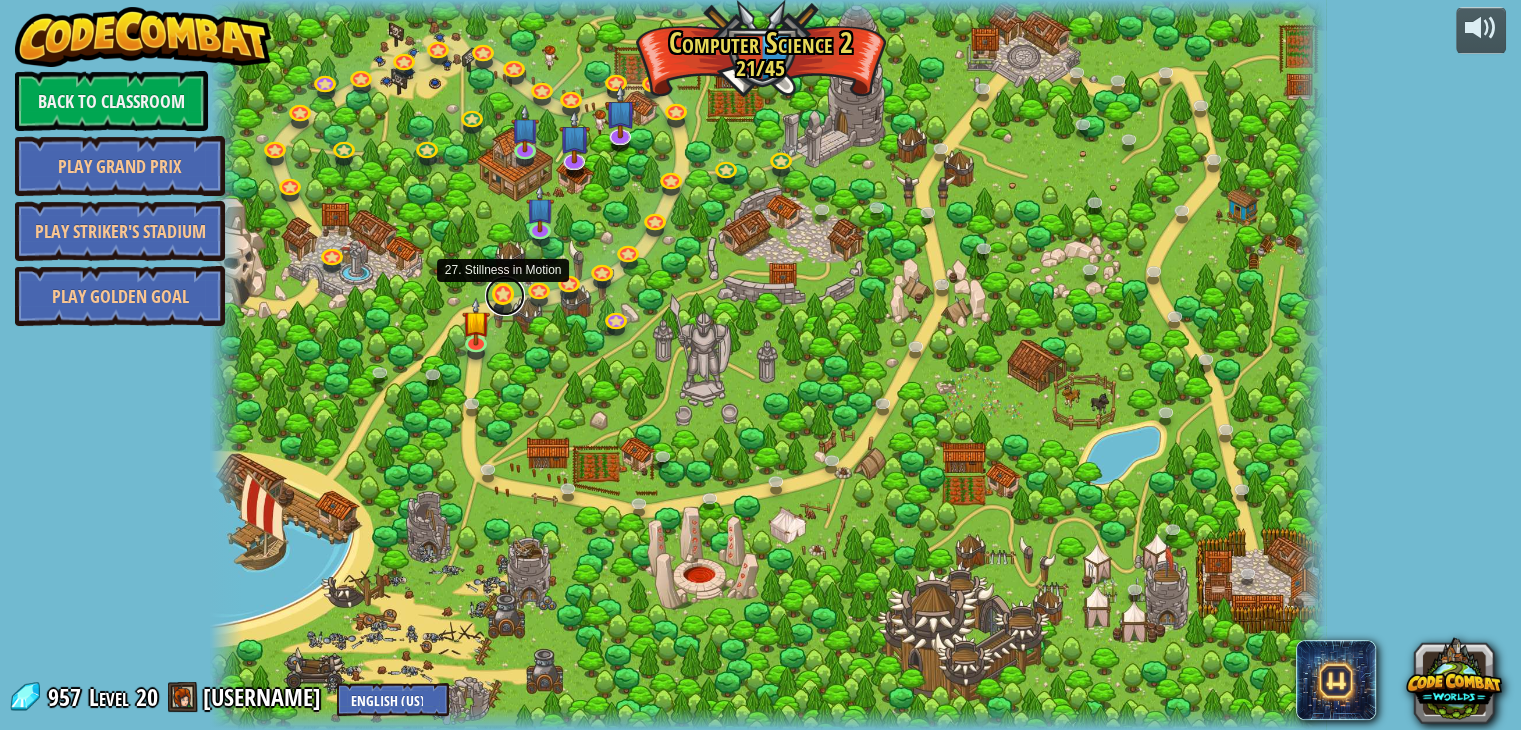 click at bounding box center [505, 296] 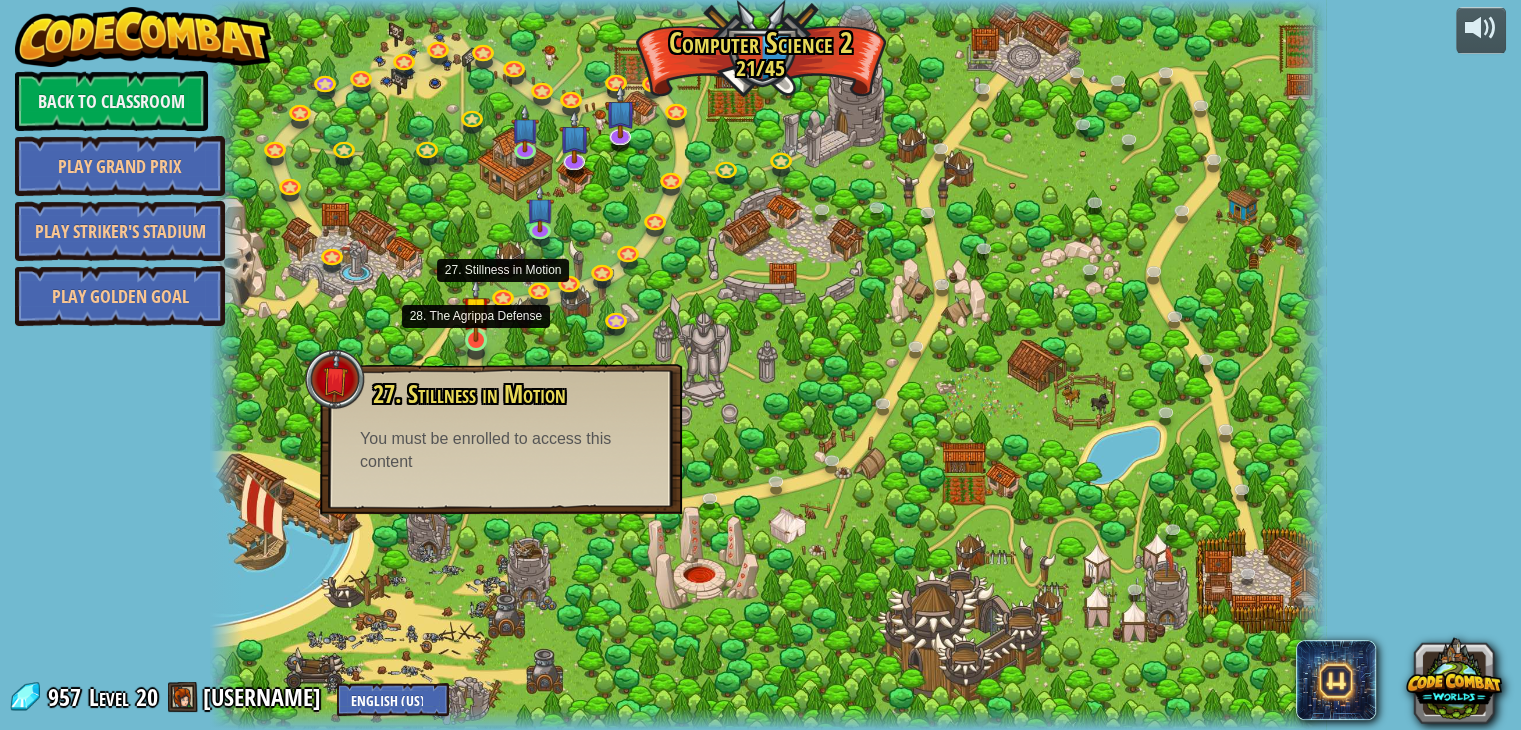 click at bounding box center (476, 310) 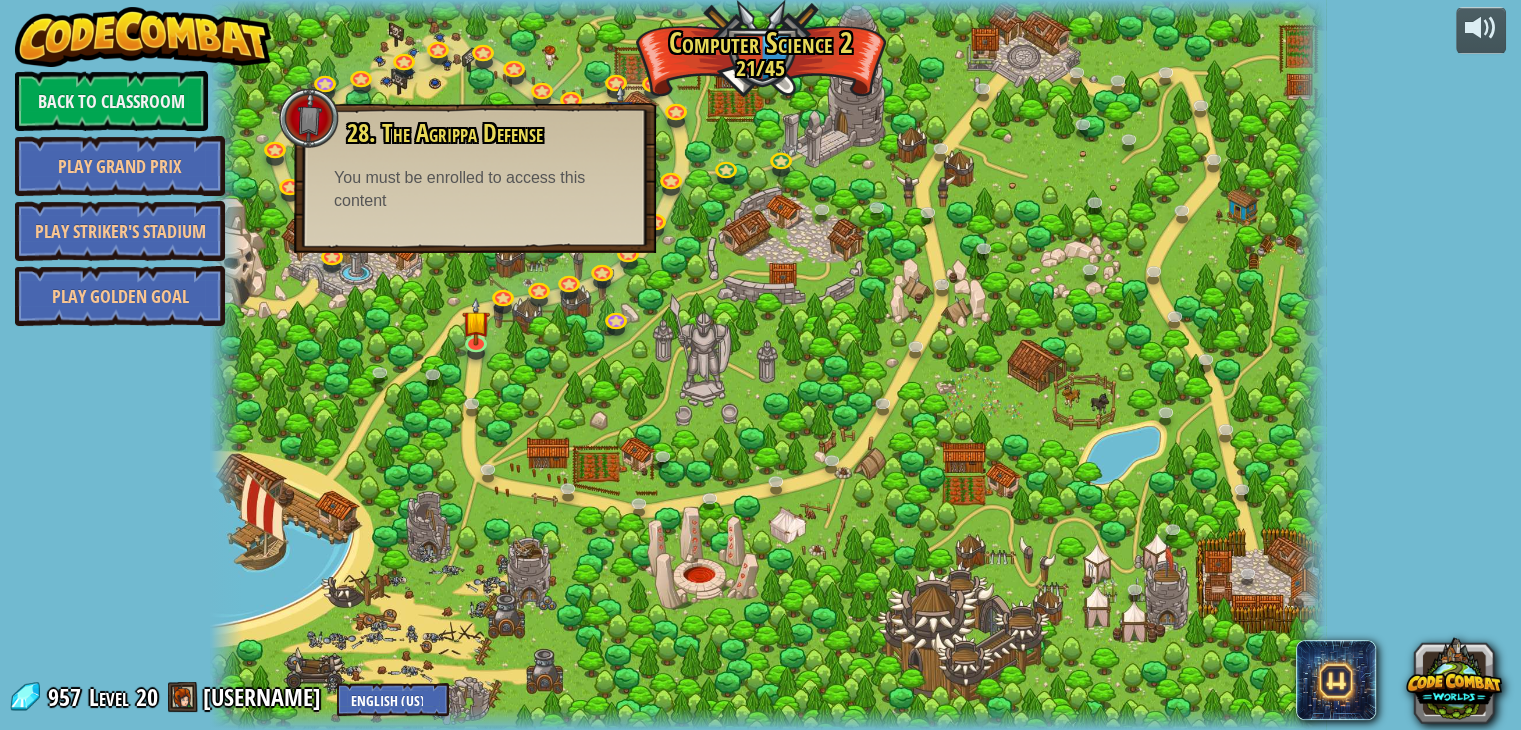 click at bounding box center (768, 365) 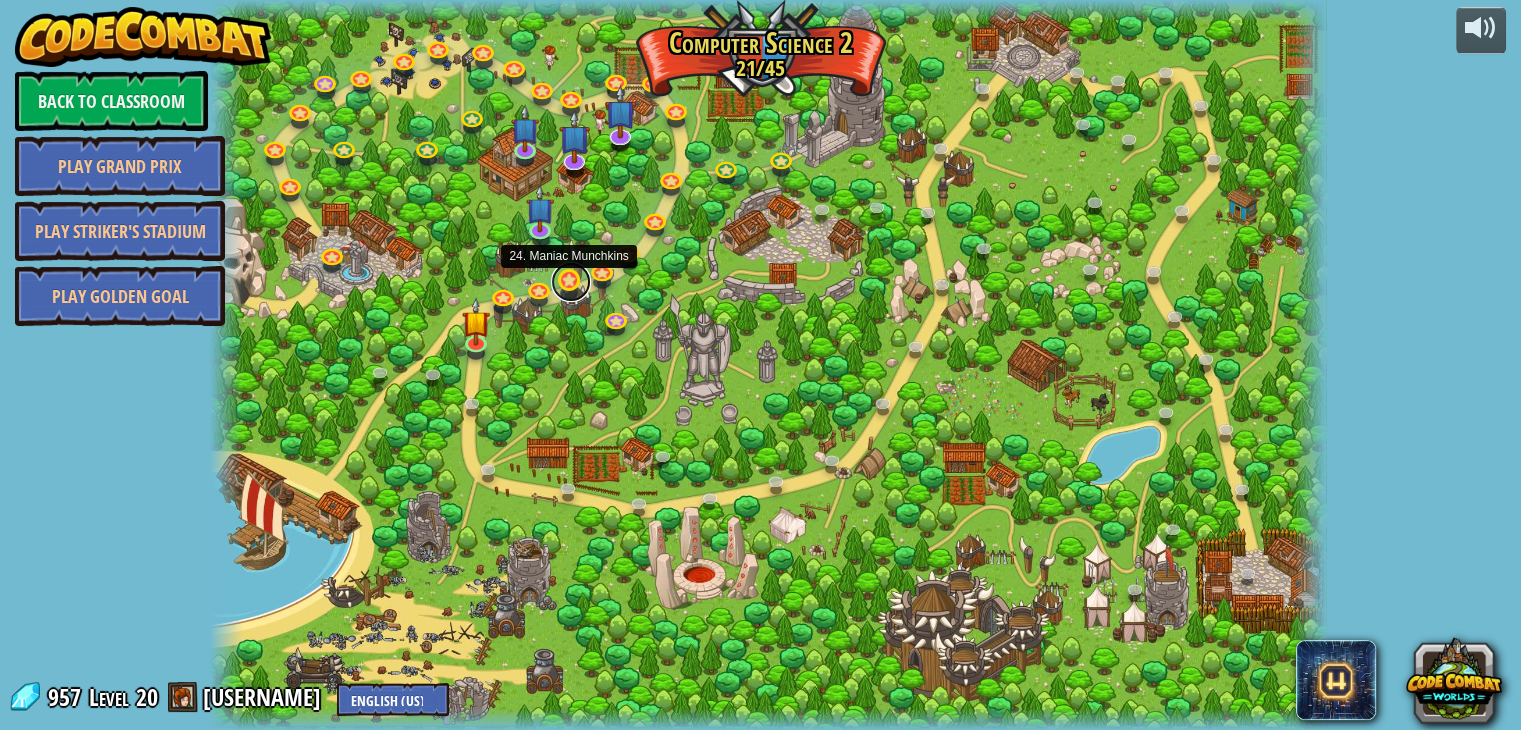 click at bounding box center (571, 282) 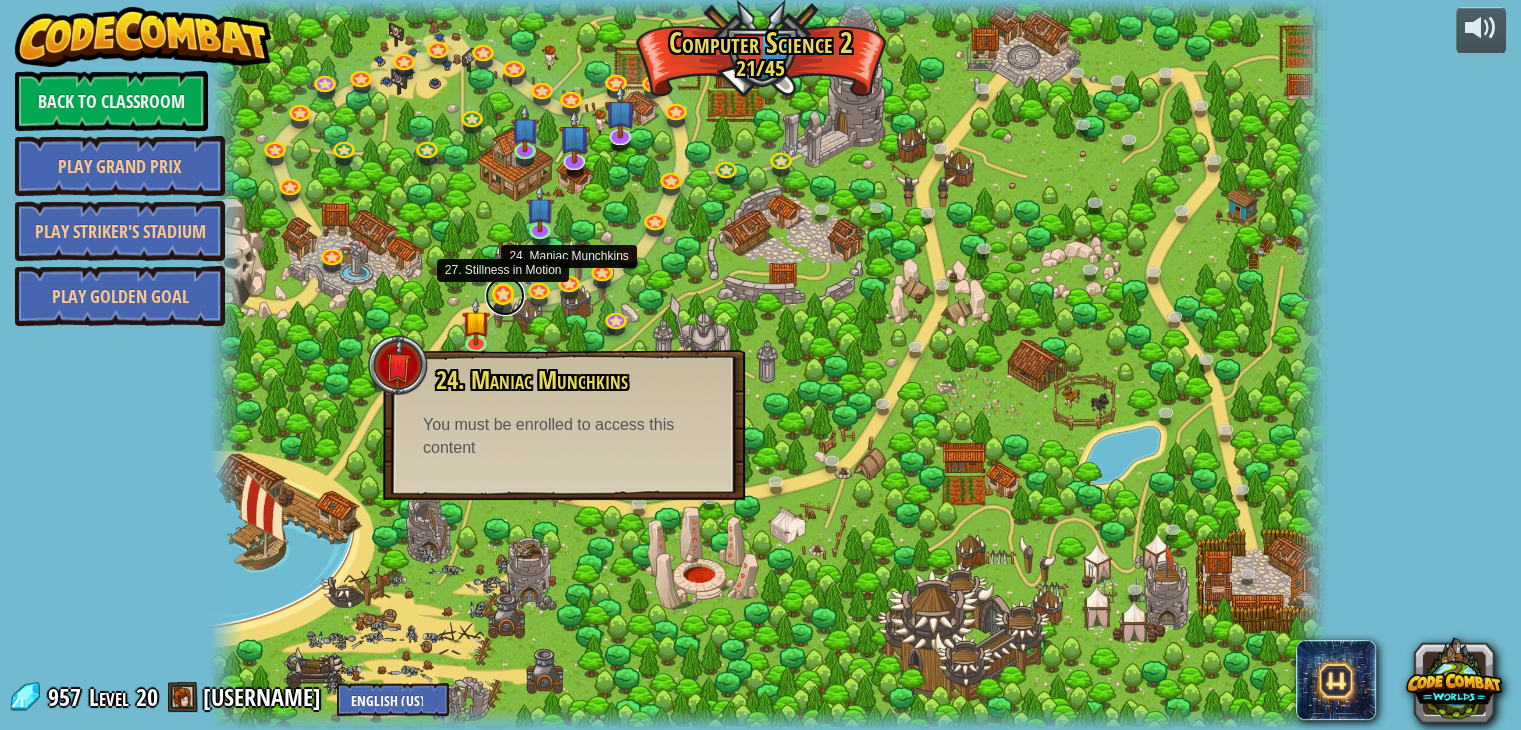 click at bounding box center (505, 296) 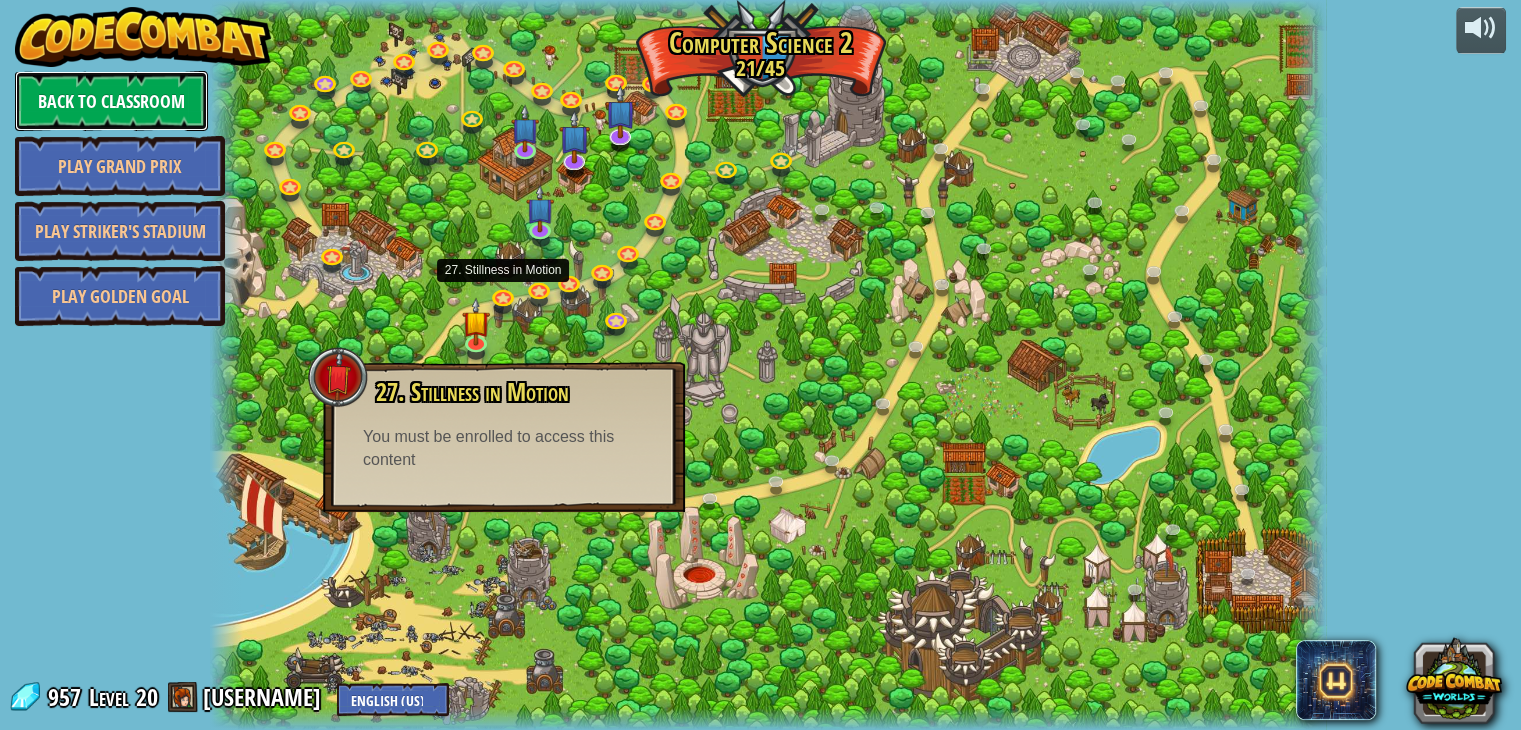 click on "Back to Classroom" at bounding box center (111, 101) 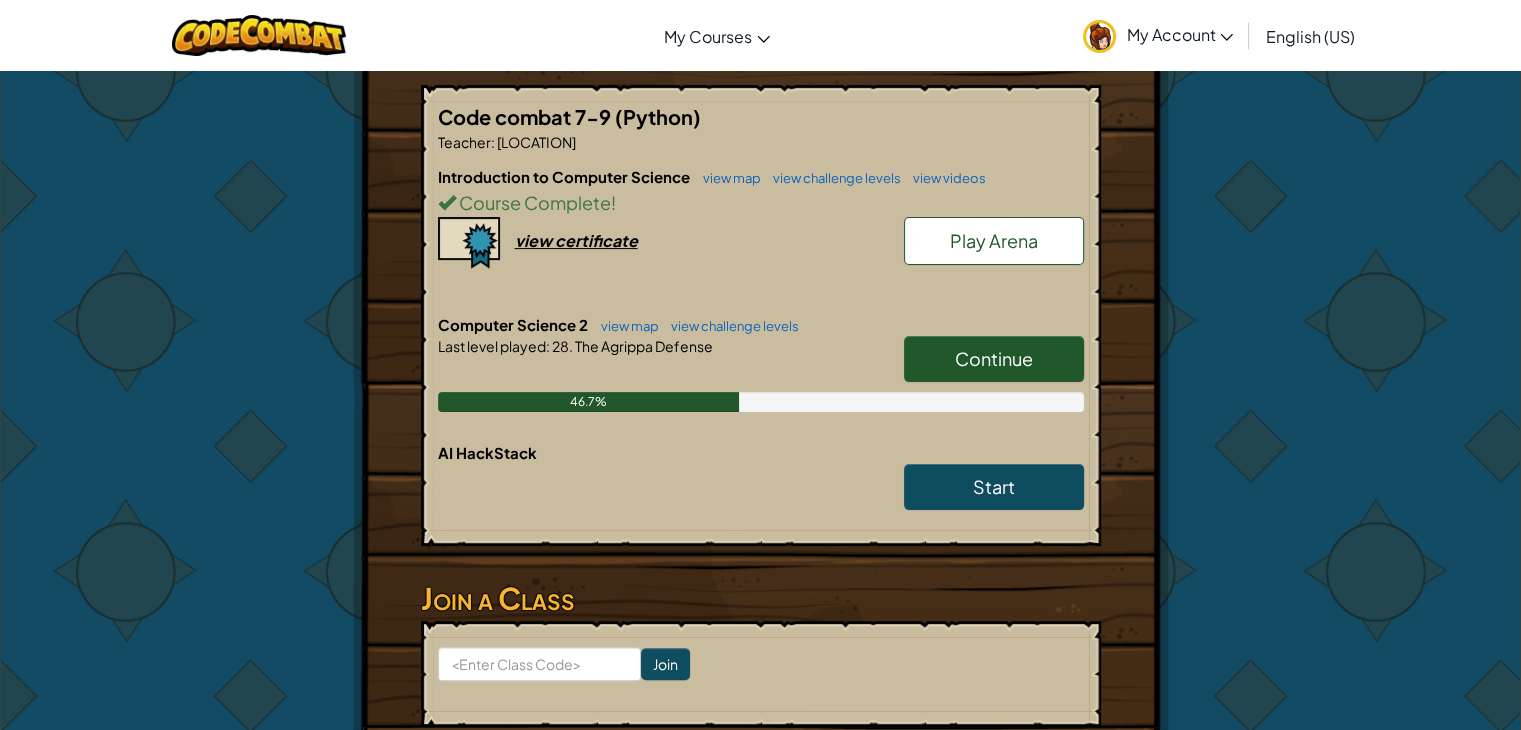 scroll, scrollTop: 376, scrollLeft: 0, axis: vertical 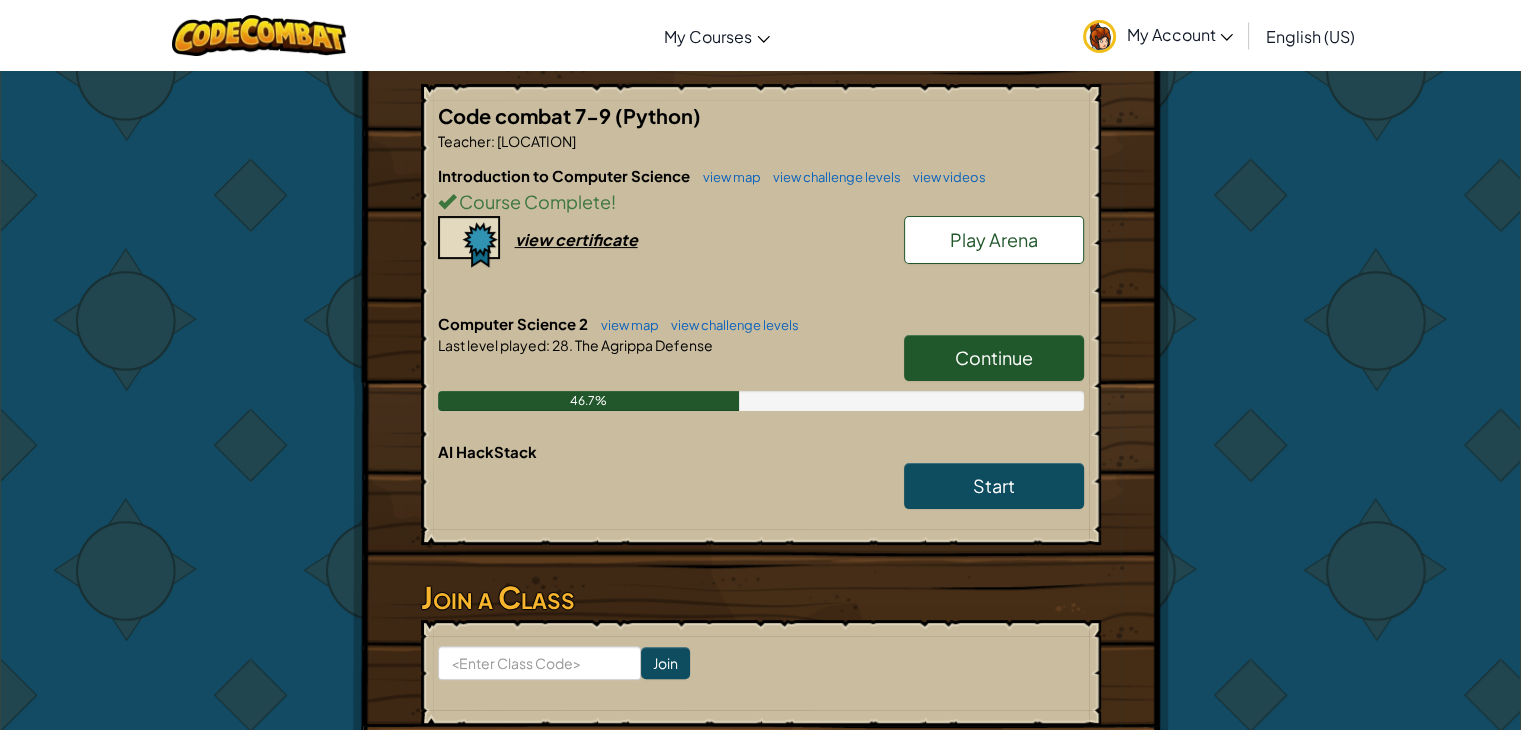 click on "Continue" at bounding box center (994, 357) 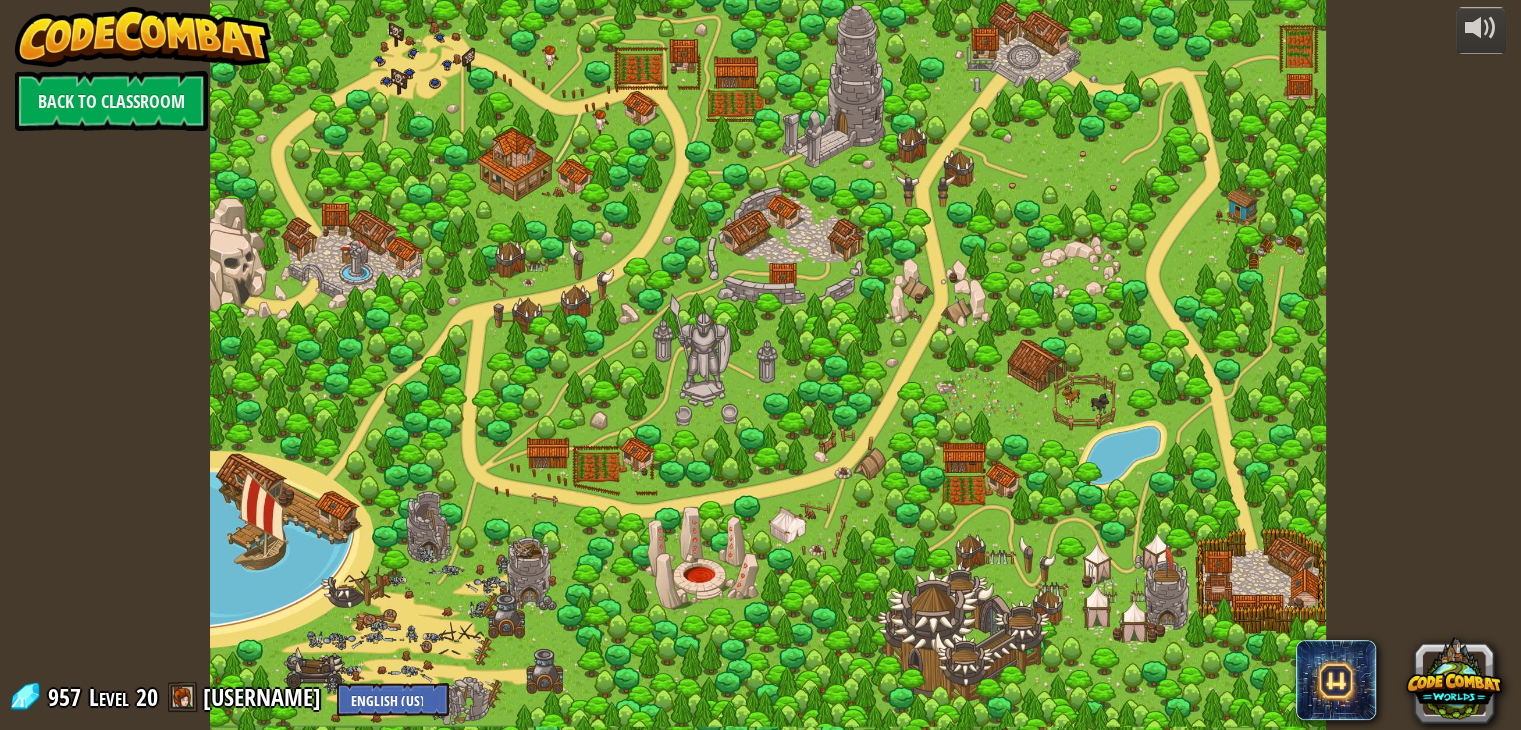 scroll, scrollTop: 0, scrollLeft: 0, axis: both 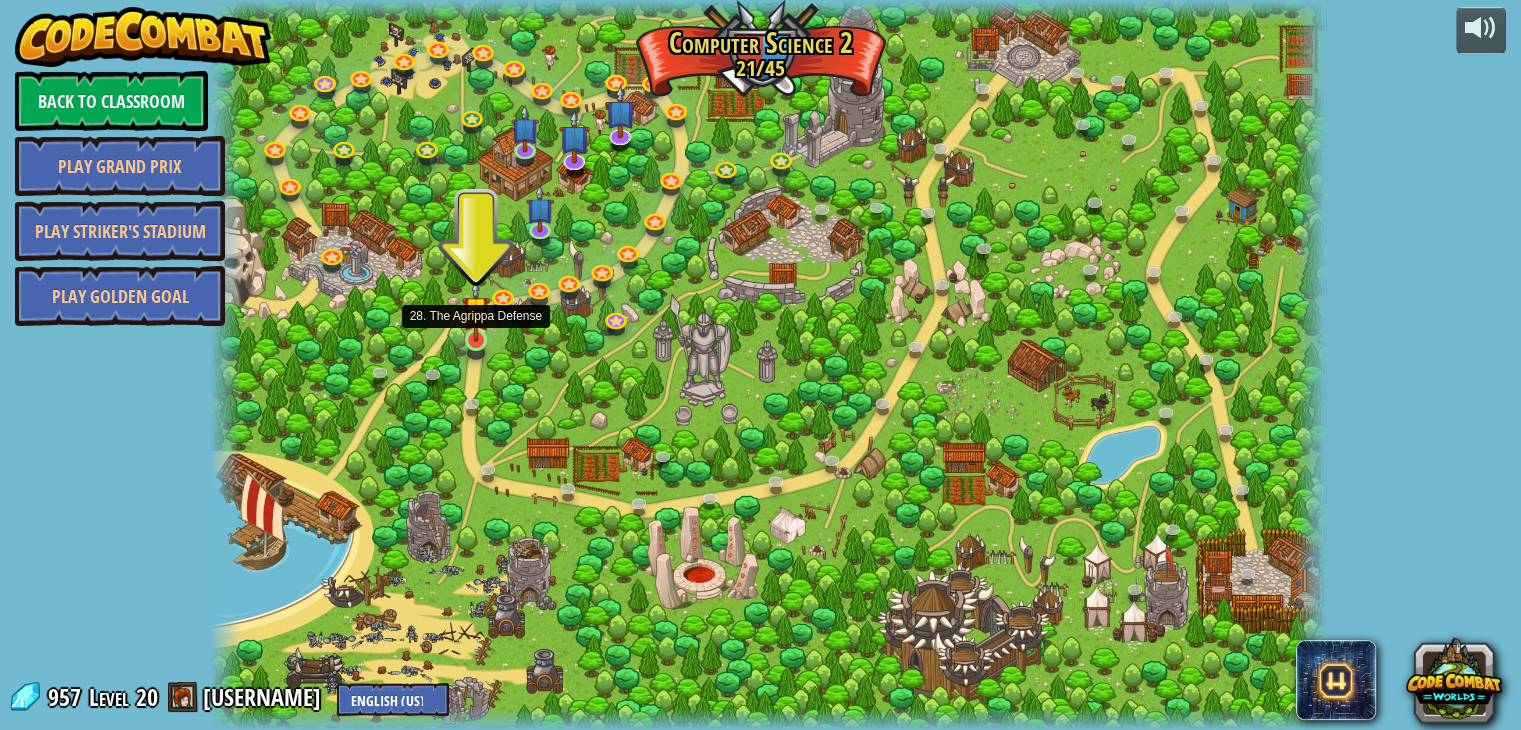 click at bounding box center [476, 310] 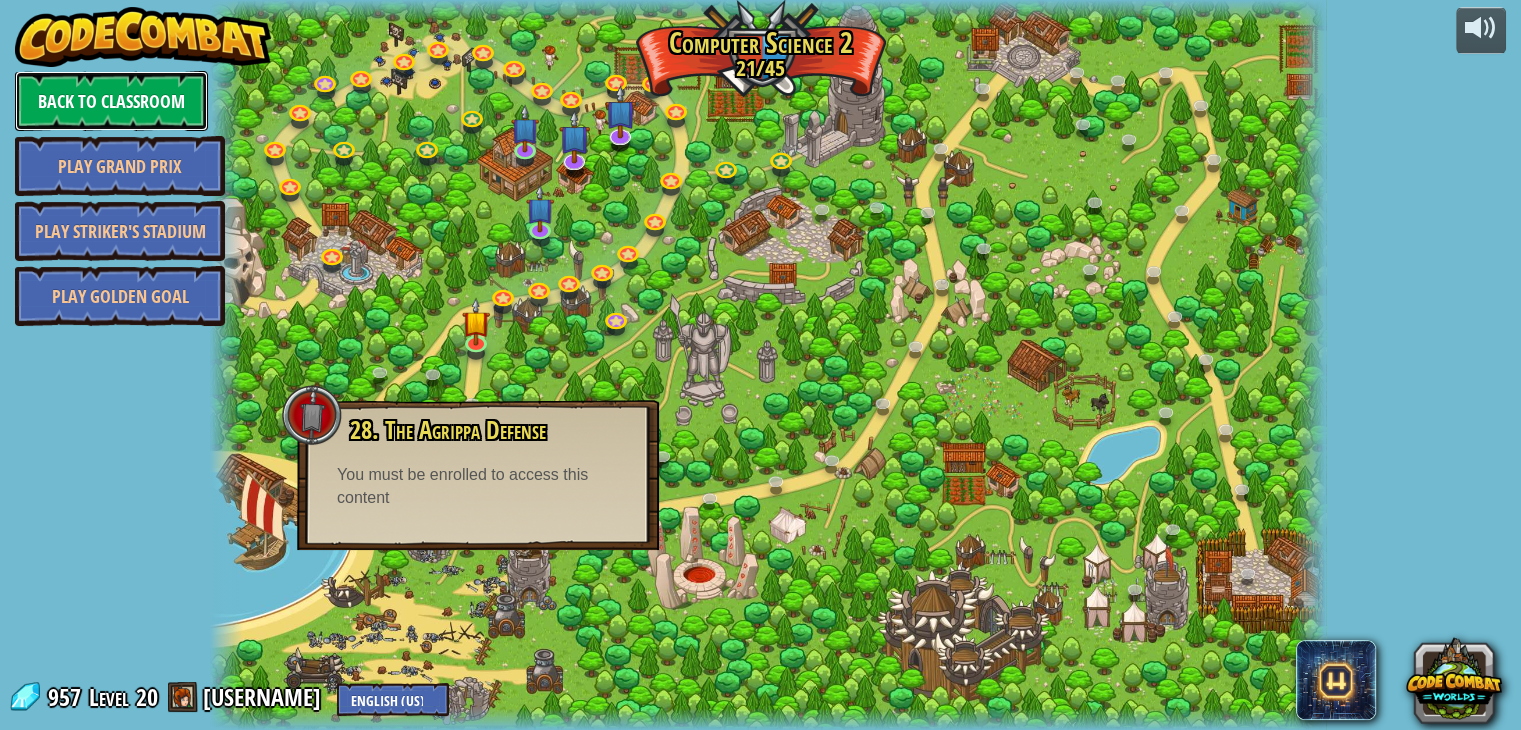 click on "Back to Classroom" at bounding box center (111, 101) 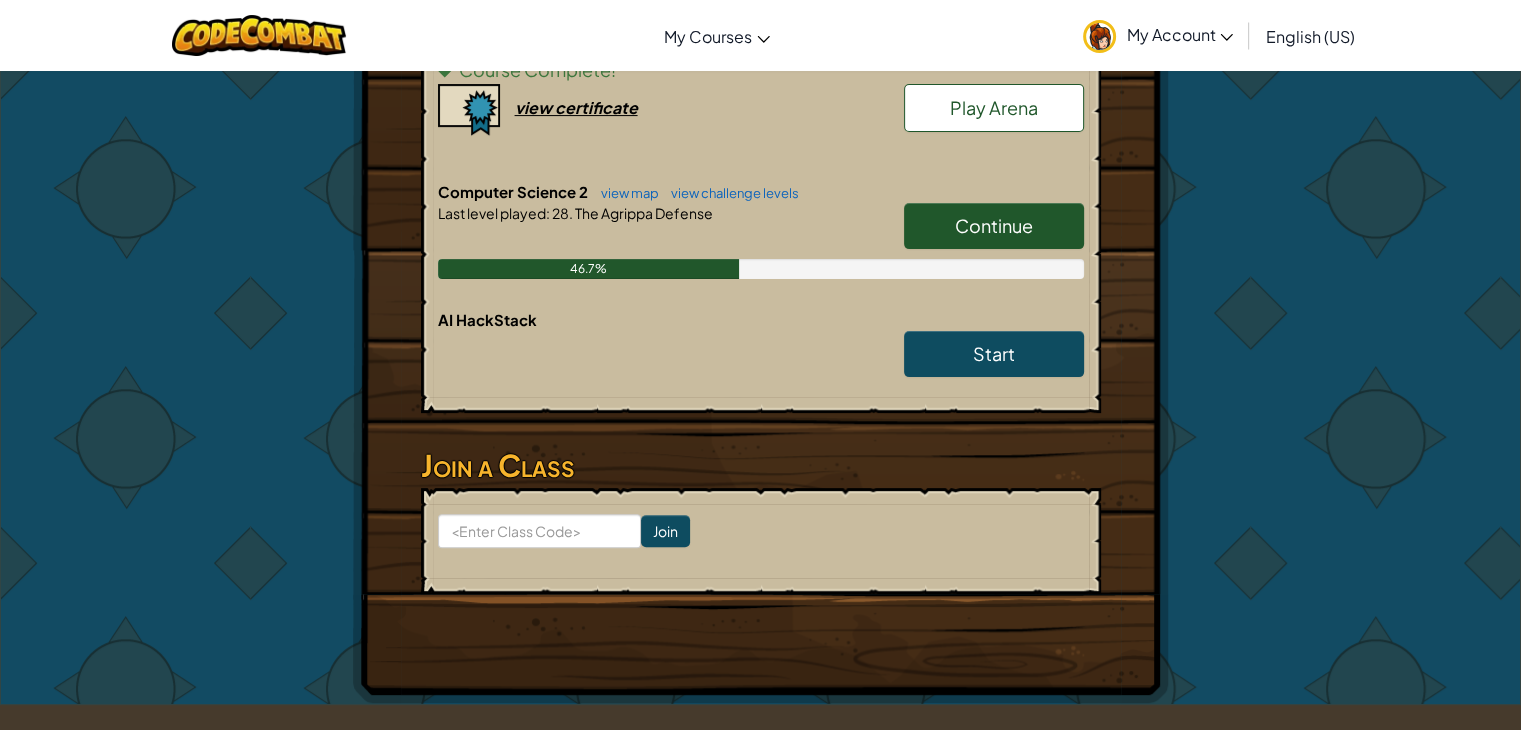 scroll, scrollTop: 516, scrollLeft: 0, axis: vertical 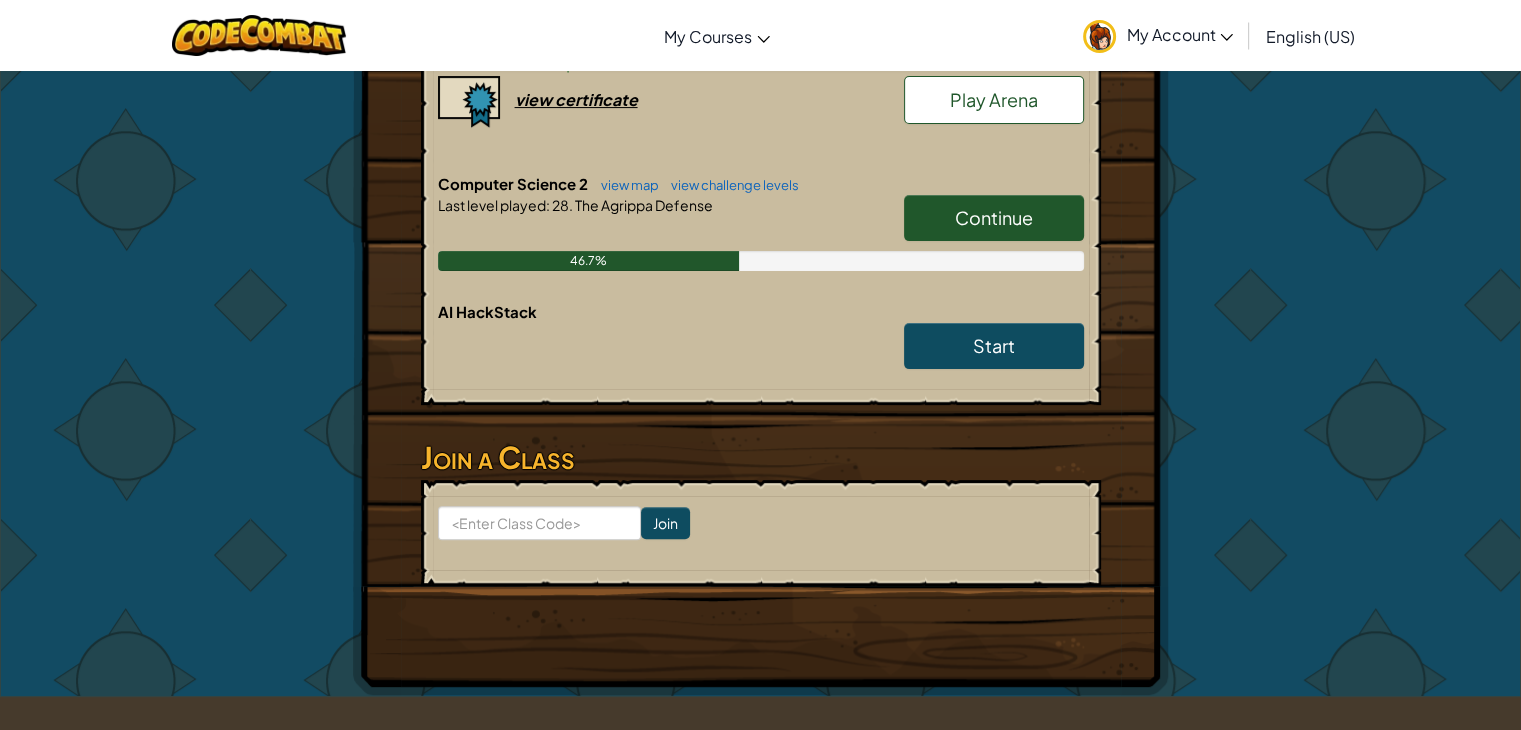 drag, startPoint x: 742, startPoint y: 526, endPoint x: 480, endPoint y: 352, distance: 314.5155 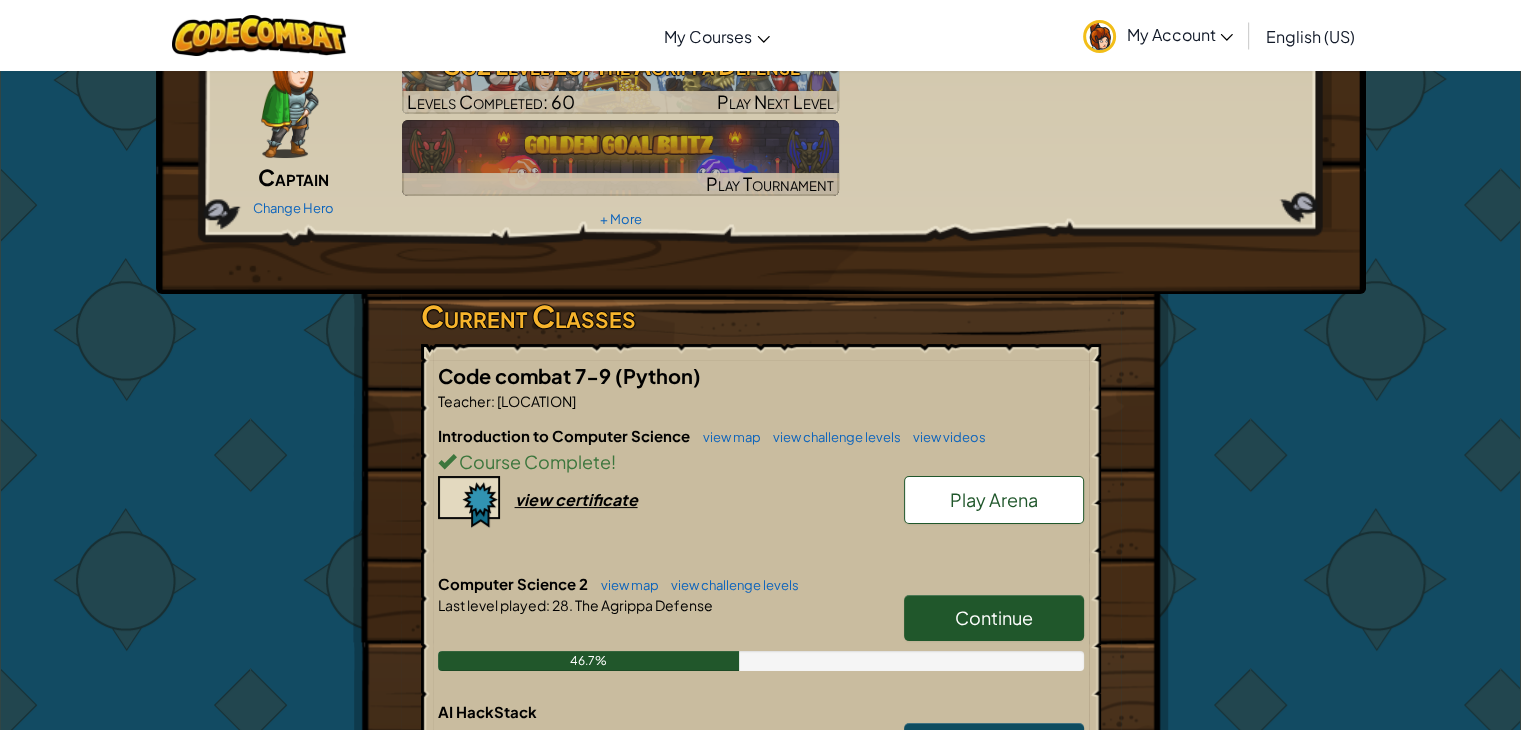 scroll, scrollTop: 0, scrollLeft: 0, axis: both 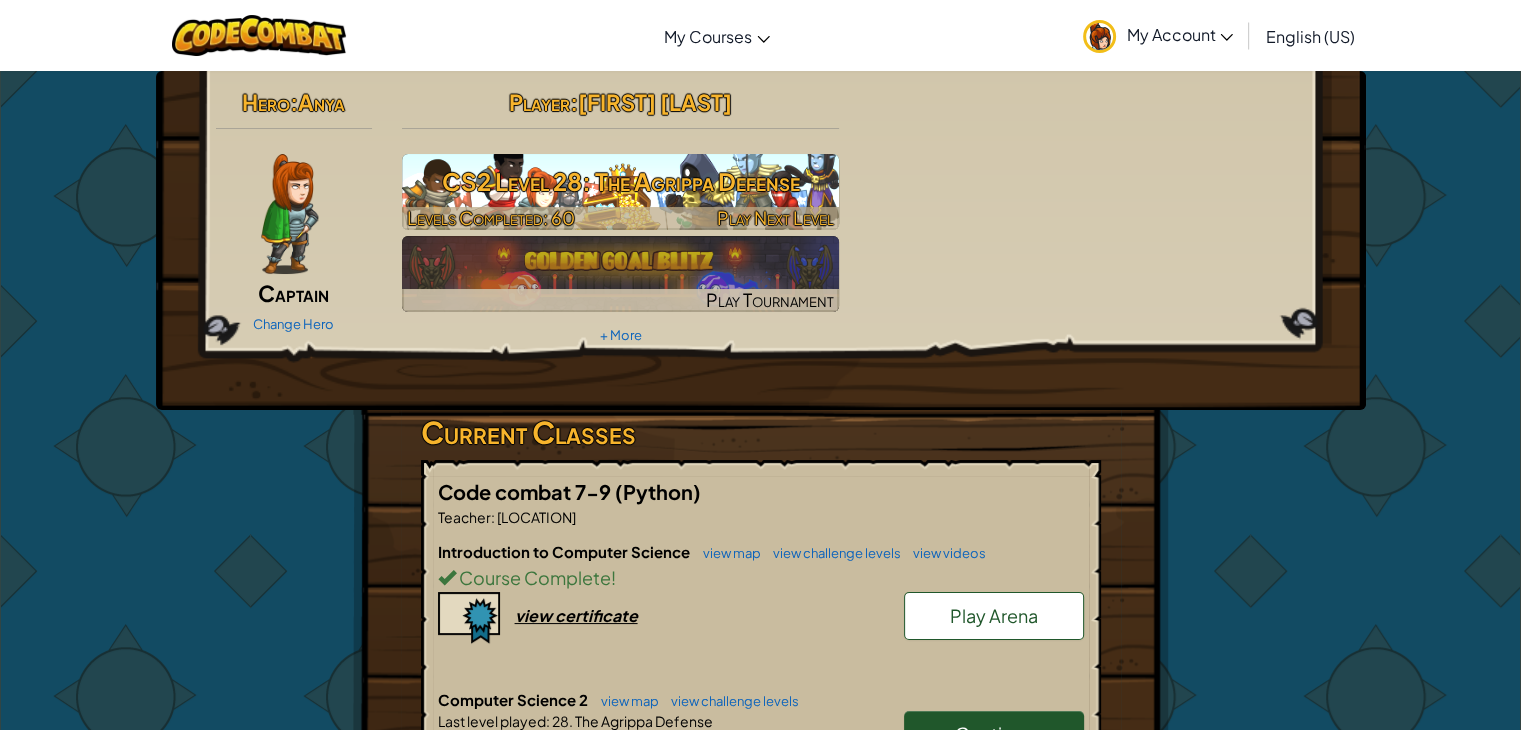click on "CS2 Level 28: The Agrippa Defense" at bounding box center [620, 181] 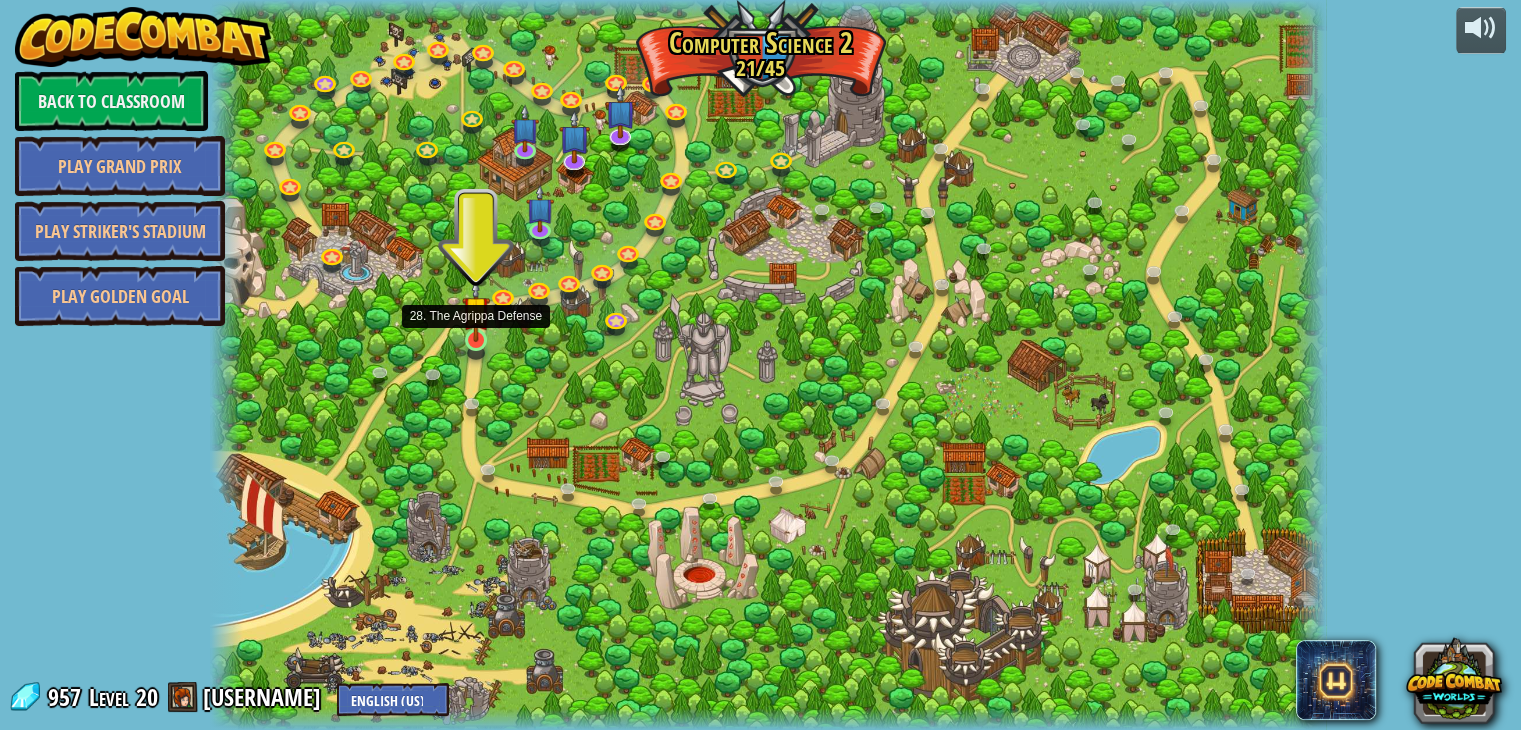 click at bounding box center (476, 310) 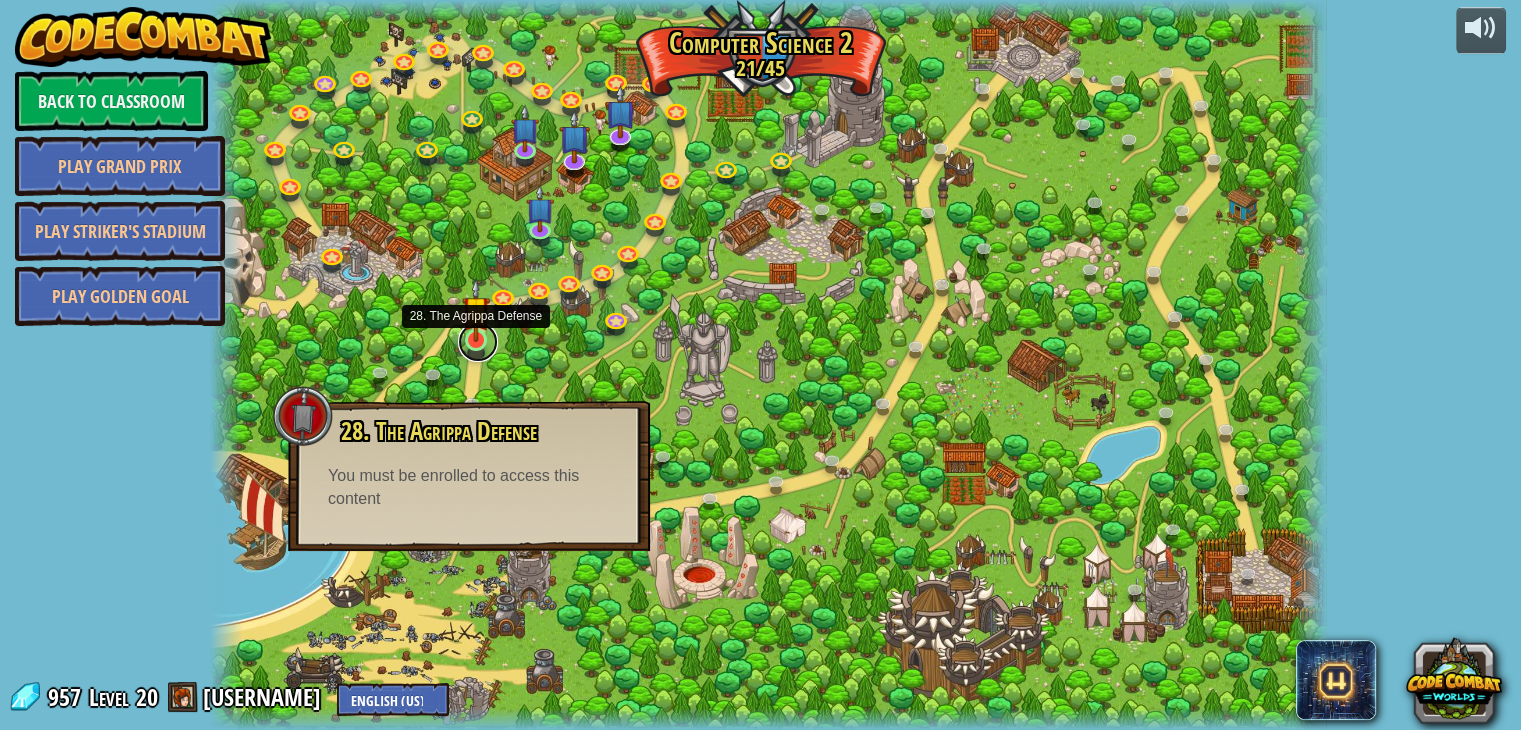 click at bounding box center [478, 342] 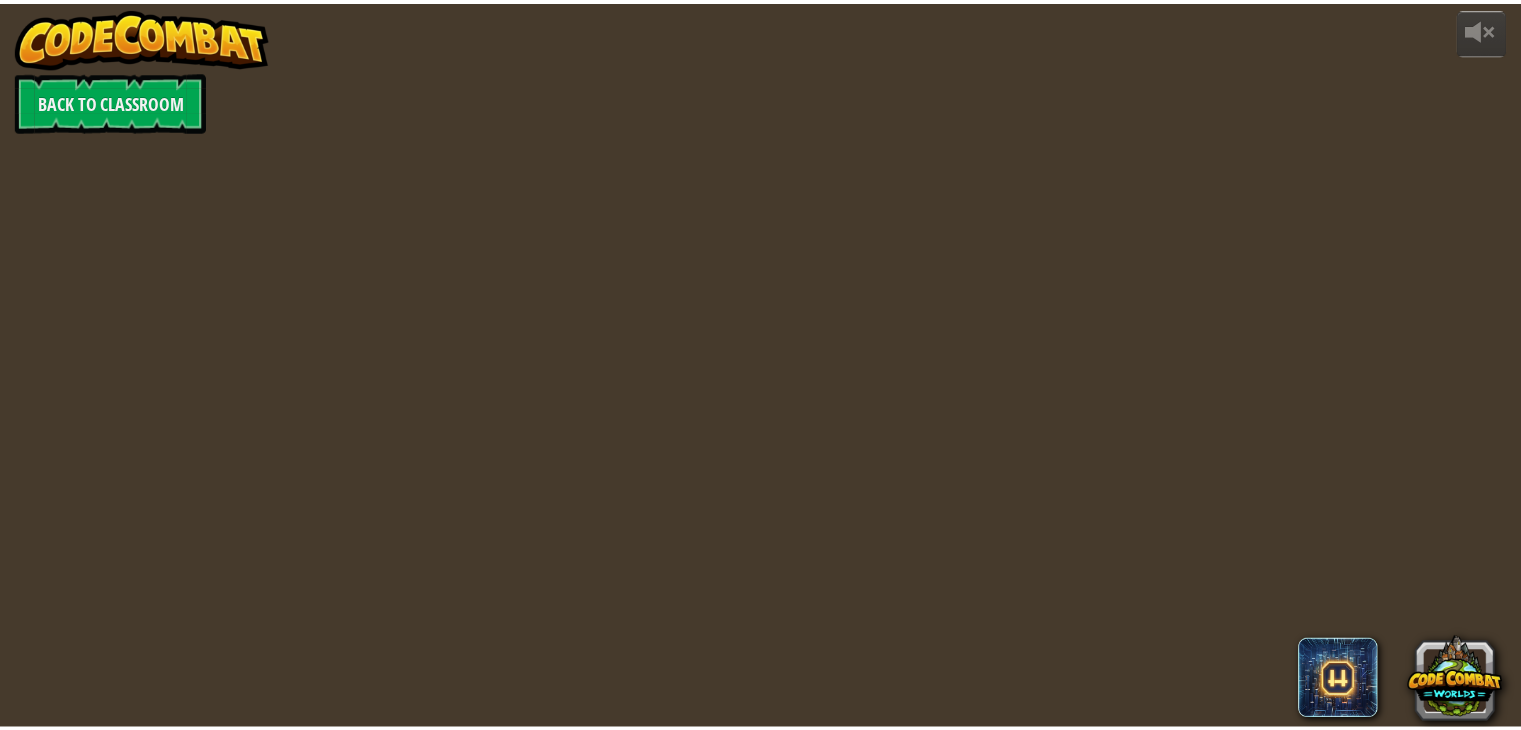 scroll, scrollTop: 0, scrollLeft: 0, axis: both 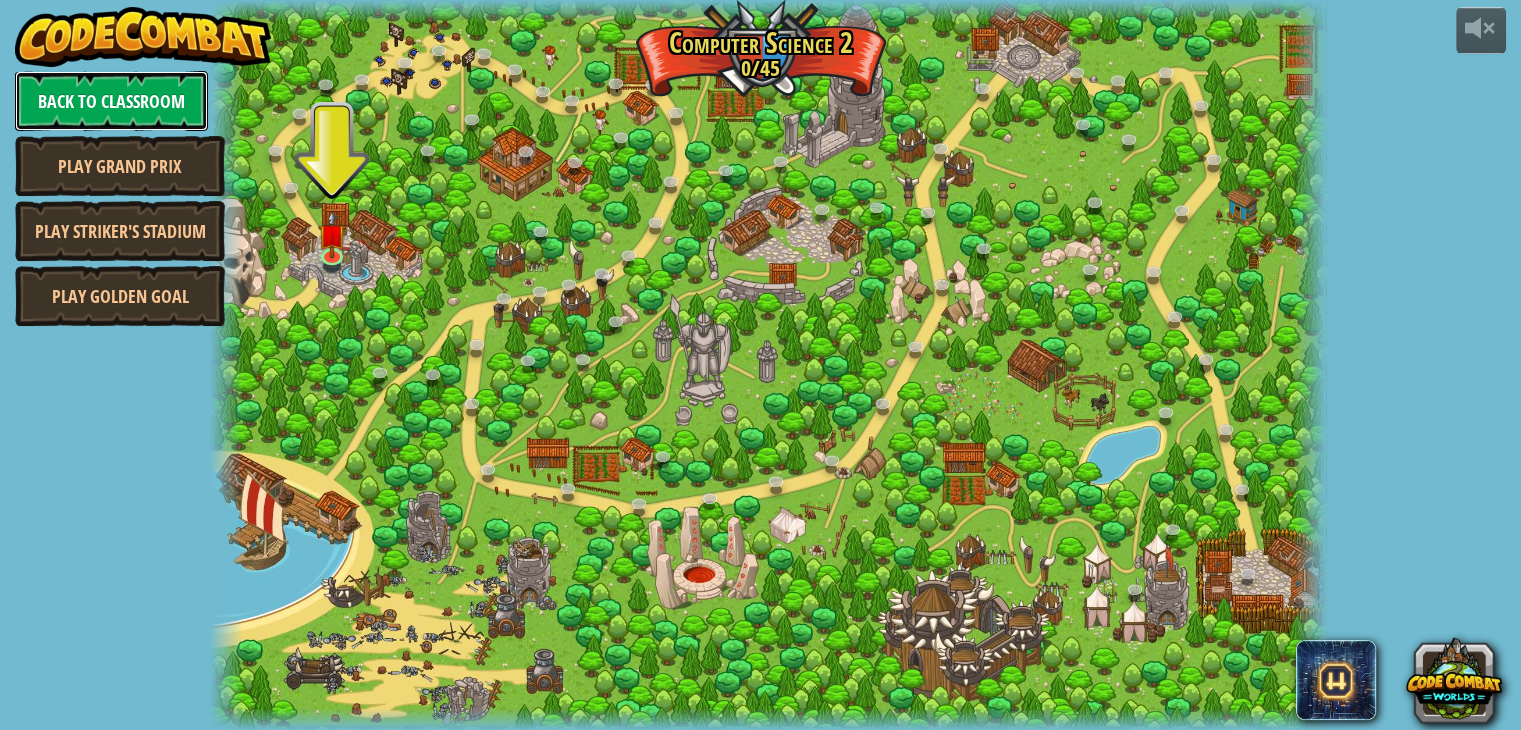 click on "Back to Classroom" at bounding box center (111, 101) 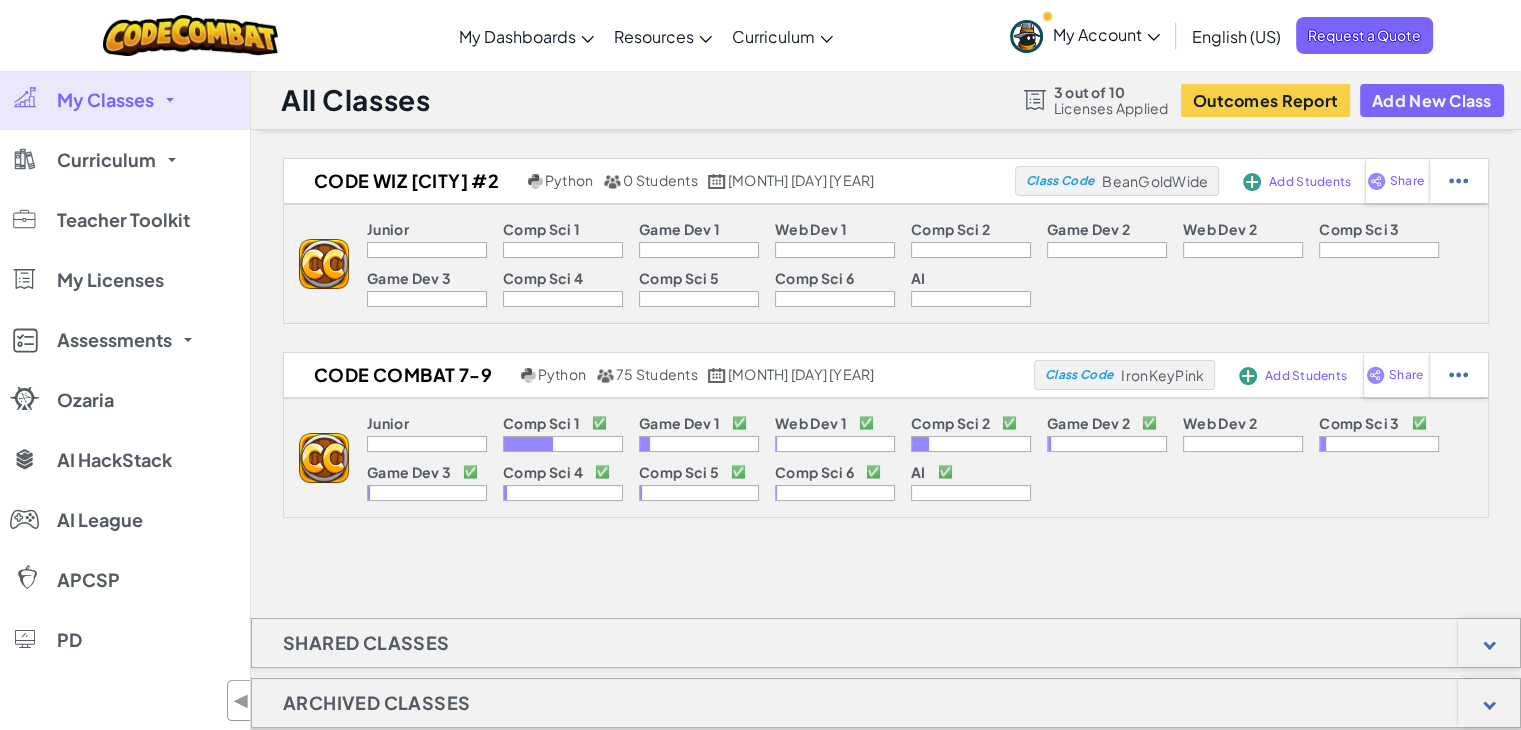 click on "My Account" at bounding box center [1106, 34] 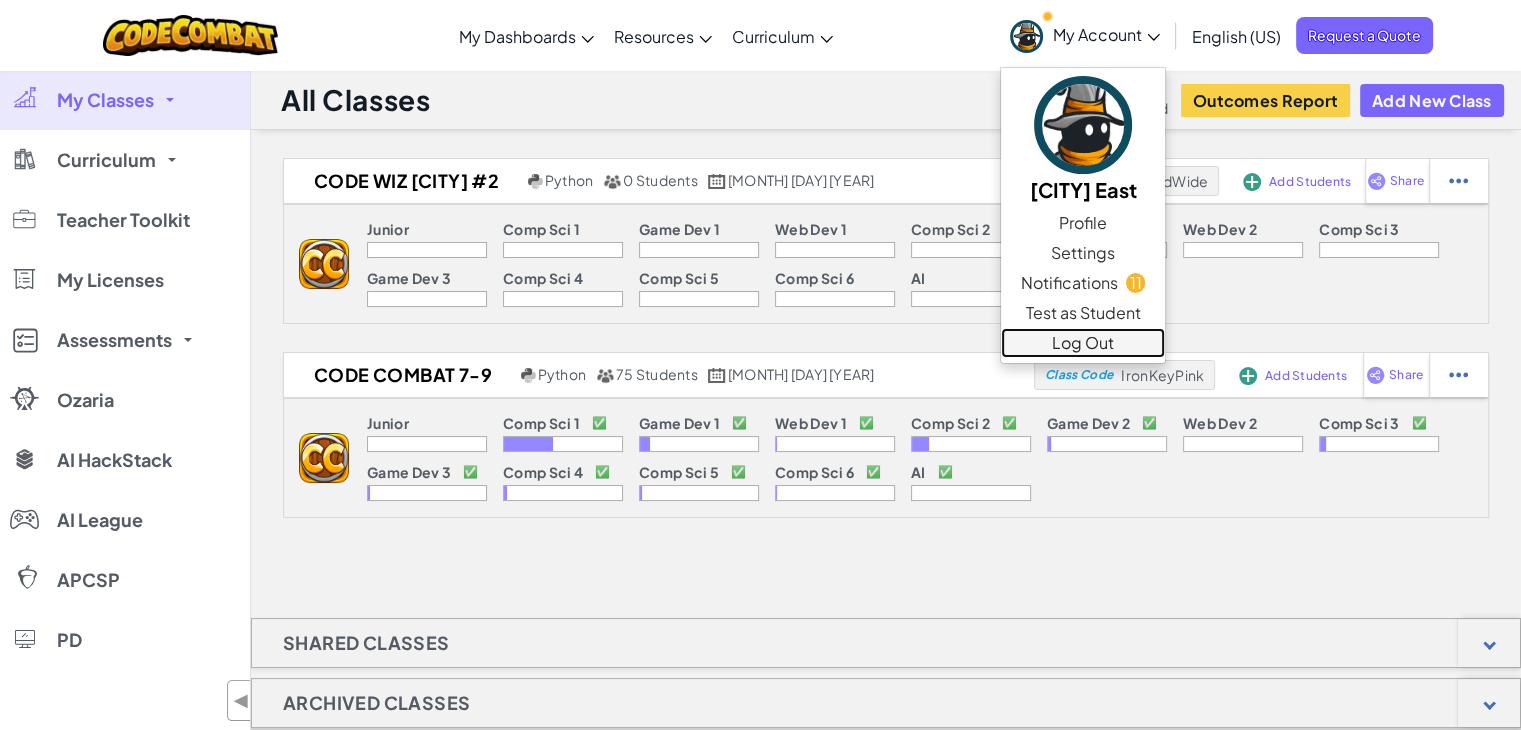 click on "Log Out" at bounding box center (1083, 343) 